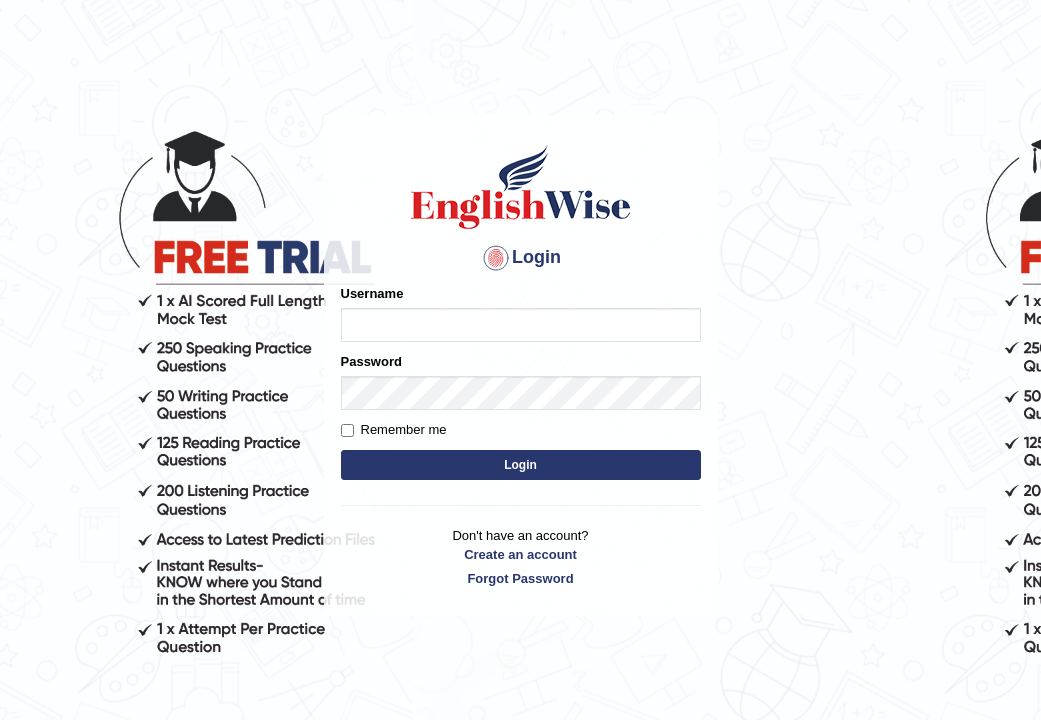 scroll, scrollTop: 0, scrollLeft: 0, axis: both 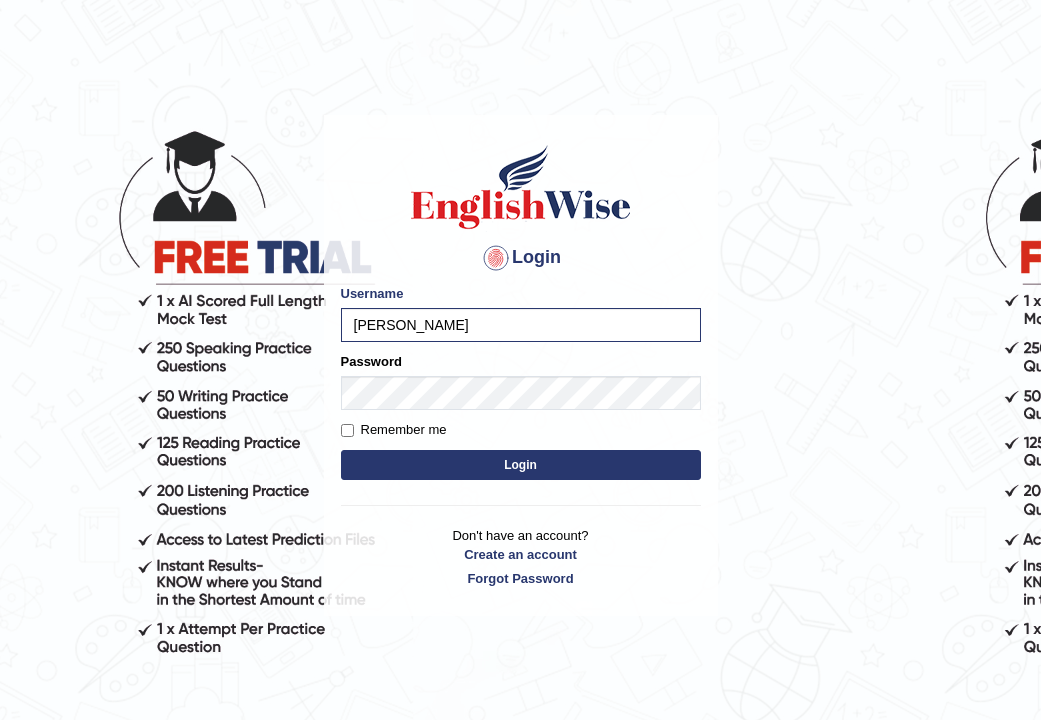 click on "Login" at bounding box center [521, 465] 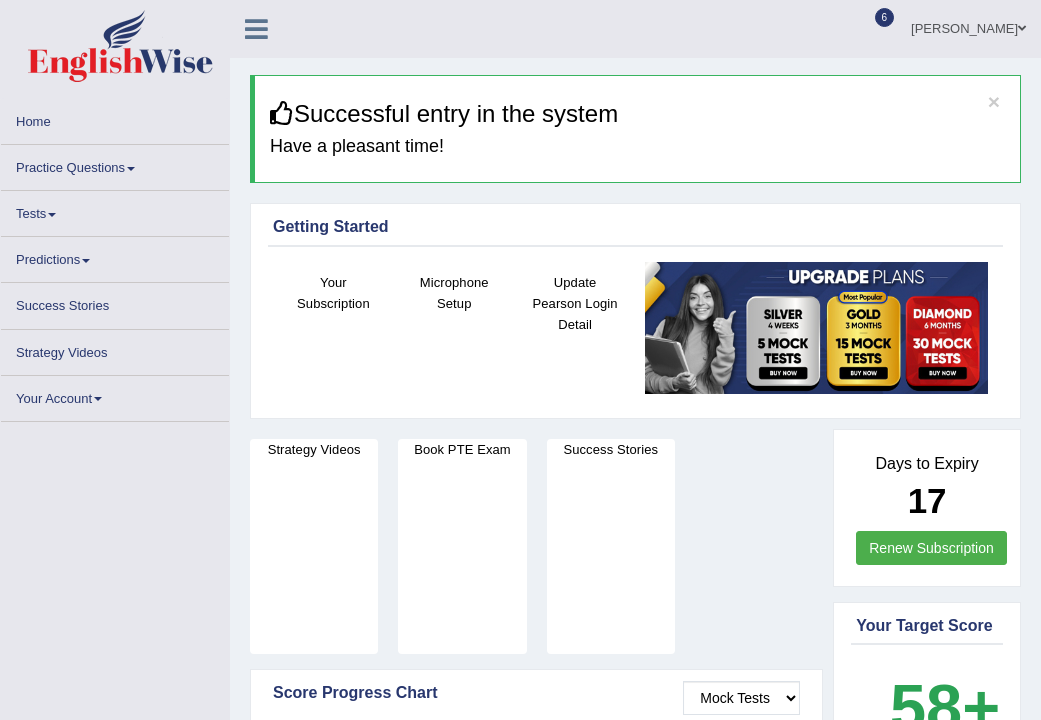 scroll, scrollTop: 0, scrollLeft: 0, axis: both 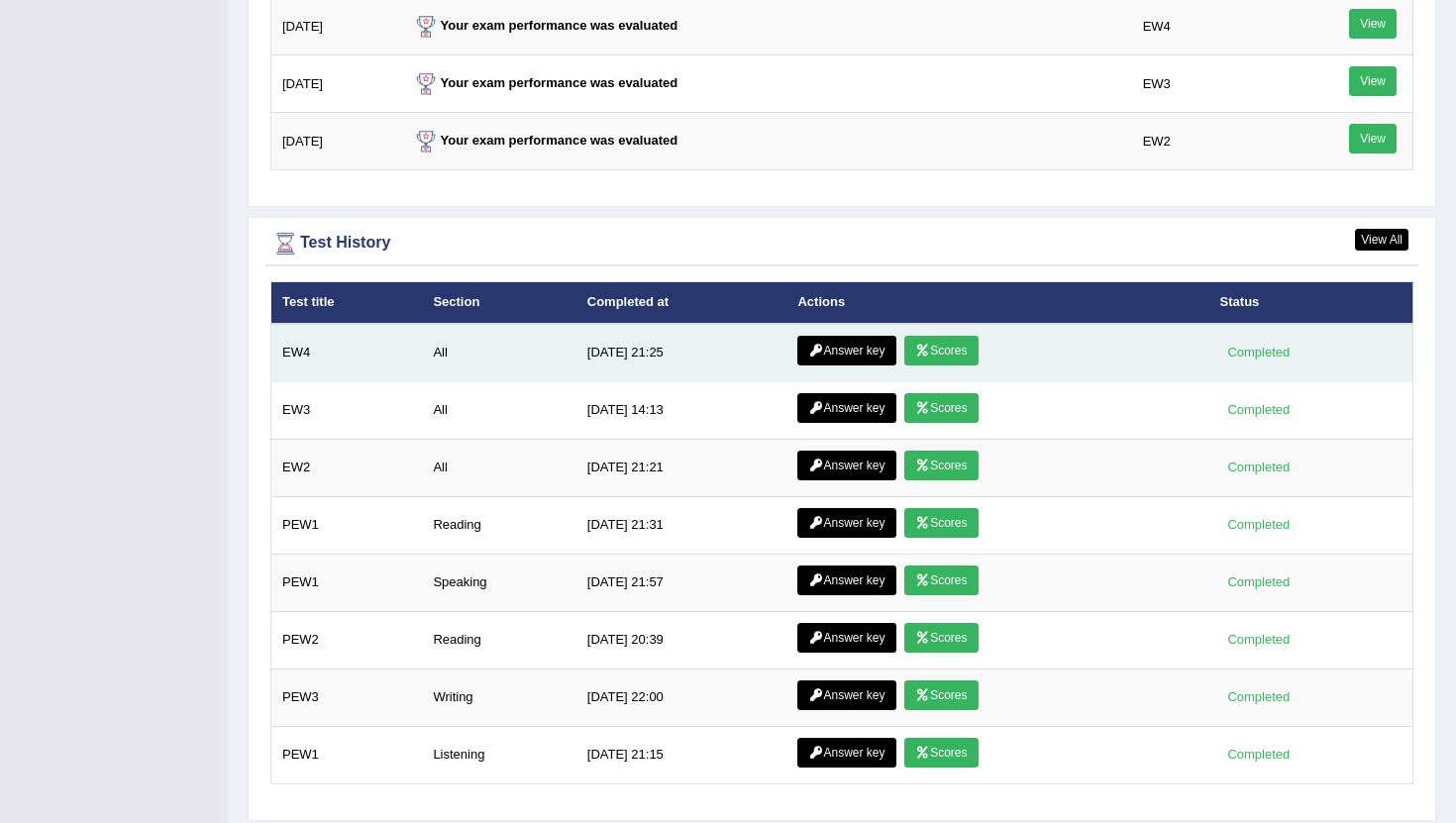 click on "Scores" at bounding box center [941, 351] 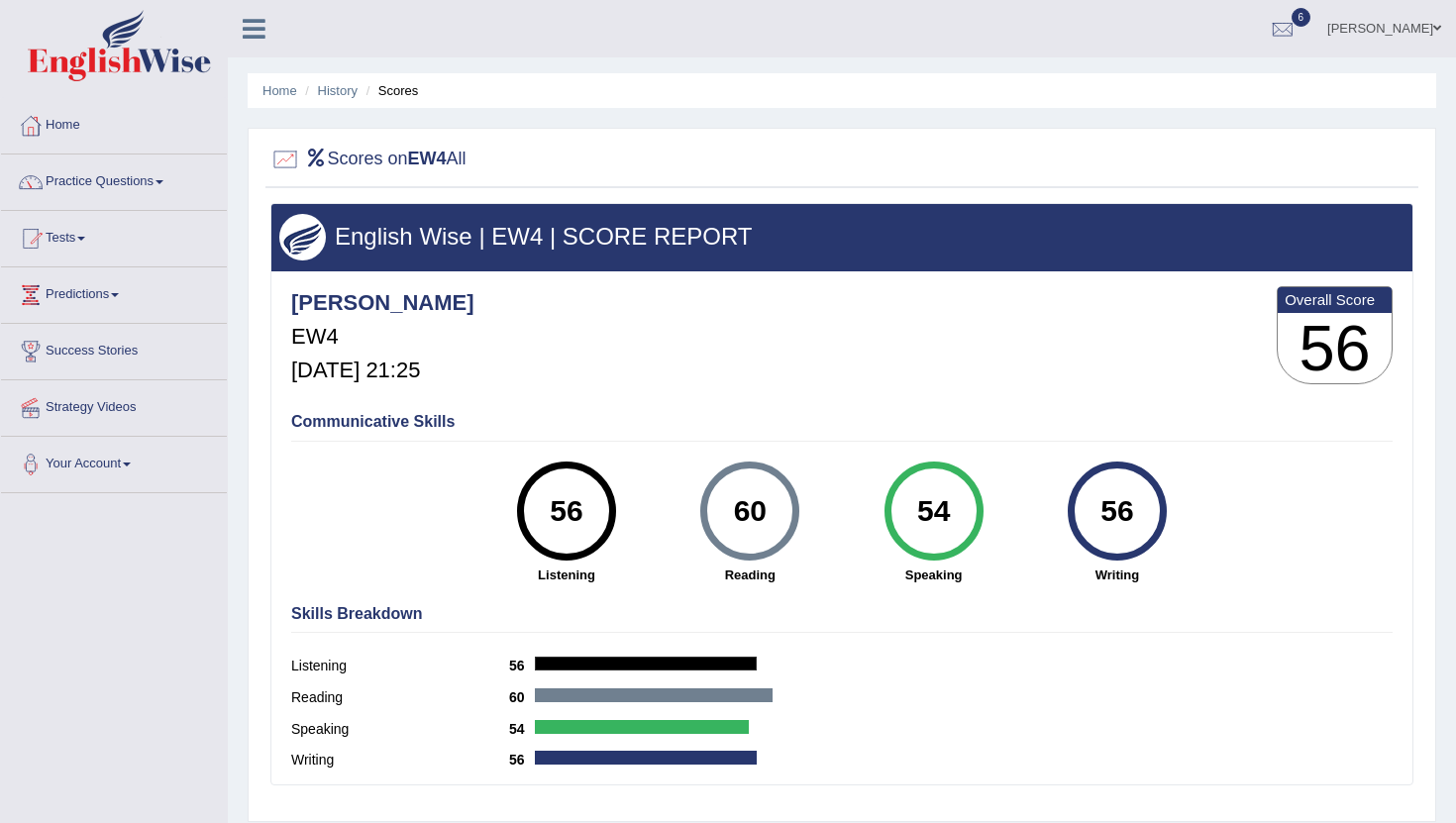 scroll, scrollTop: 0, scrollLeft: 0, axis: both 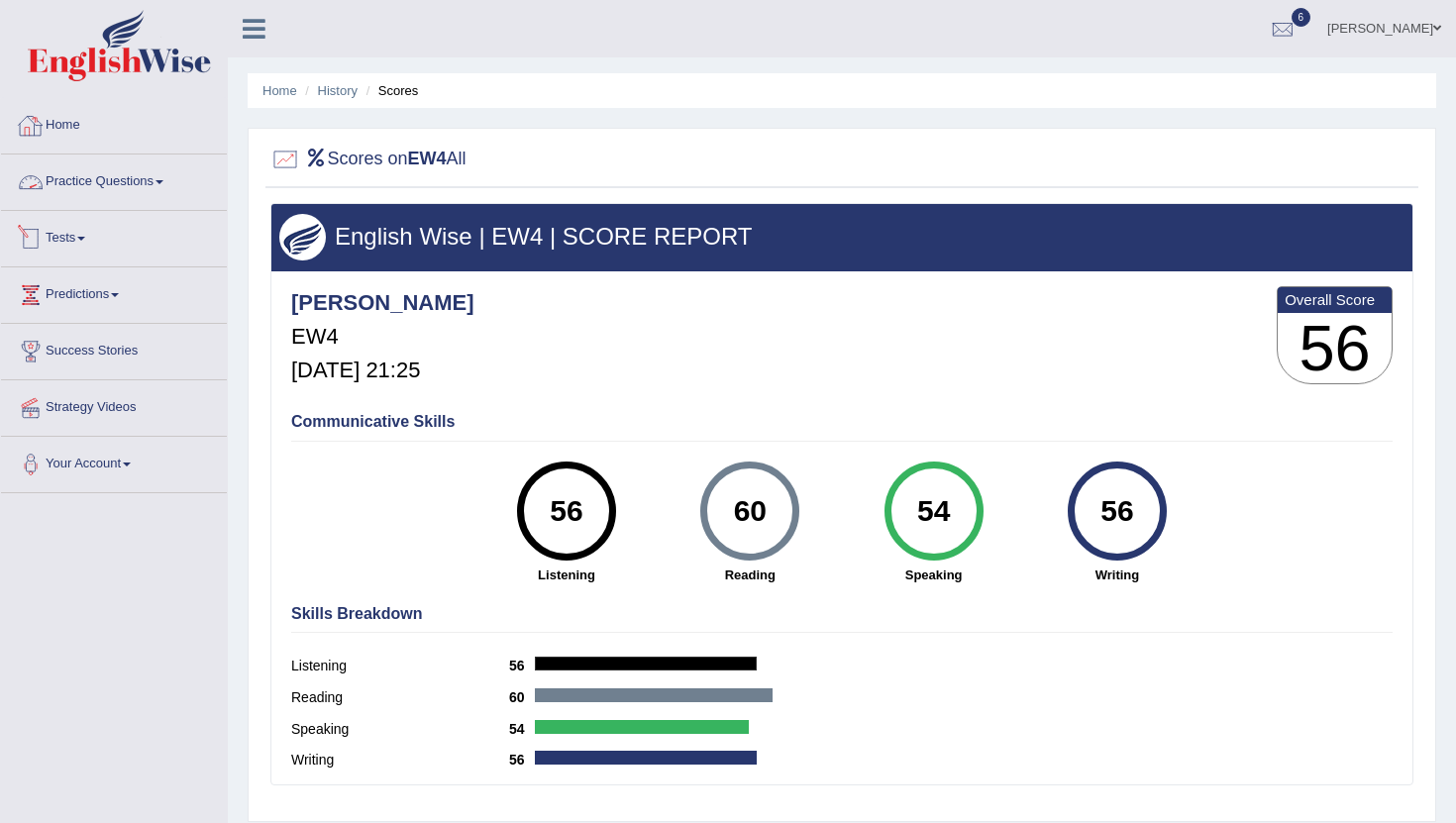click on "Tests" at bounding box center (114, 236) 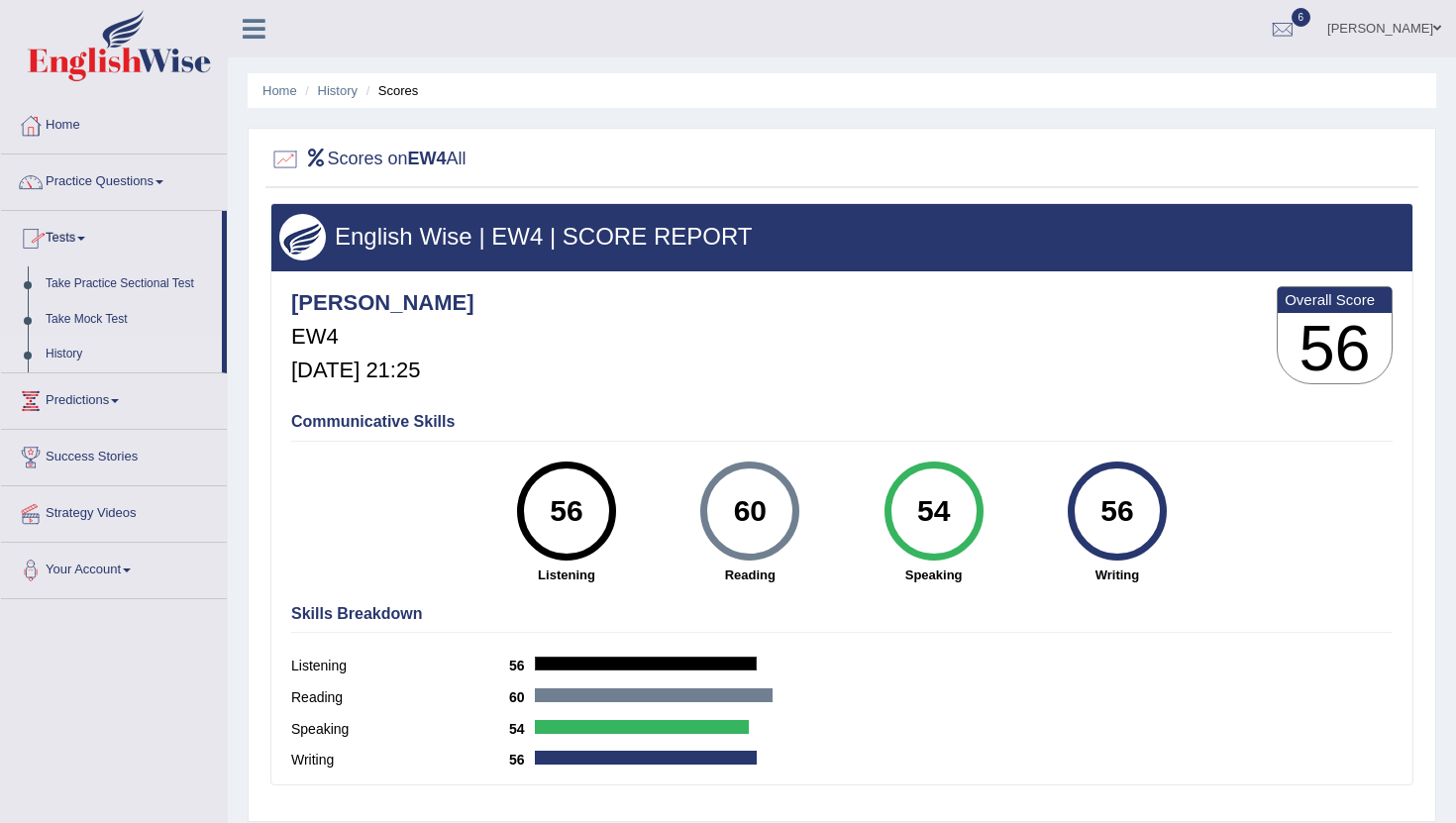 click on "History" at bounding box center (129, 355) 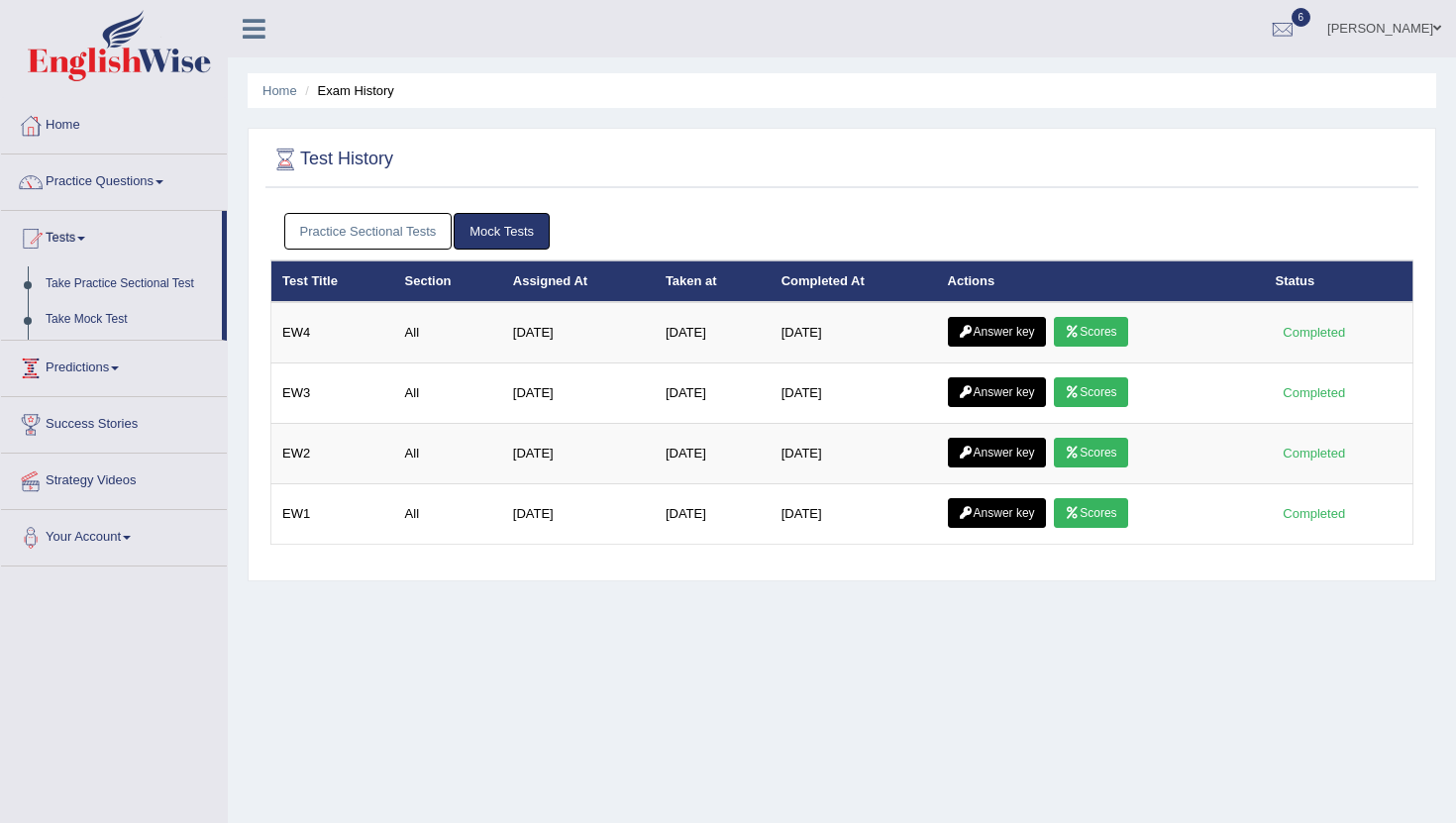 scroll, scrollTop: 0, scrollLeft: 0, axis: both 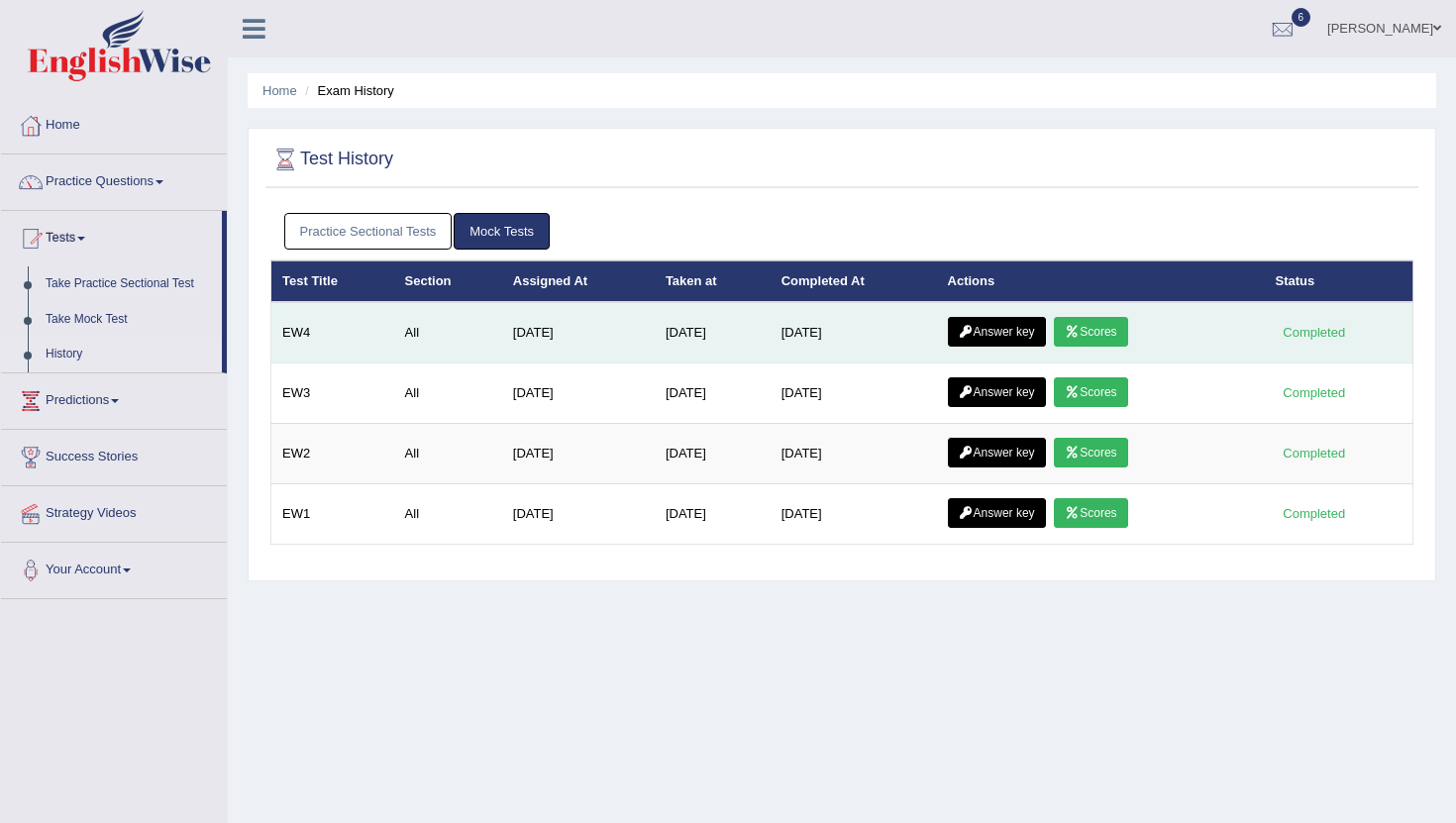 click on "Answer key" at bounding box center (996, 332) 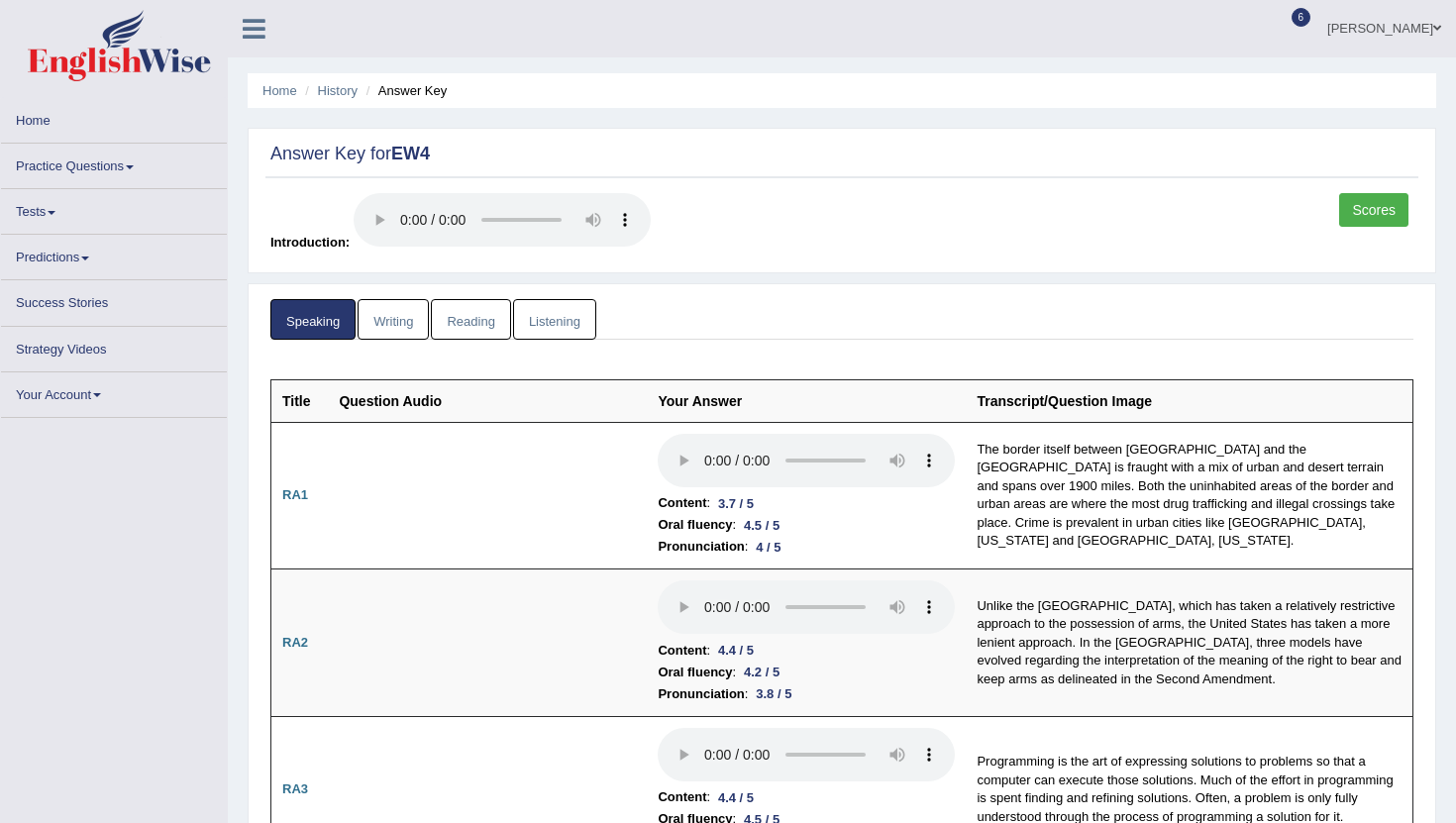 scroll, scrollTop: 0, scrollLeft: 0, axis: both 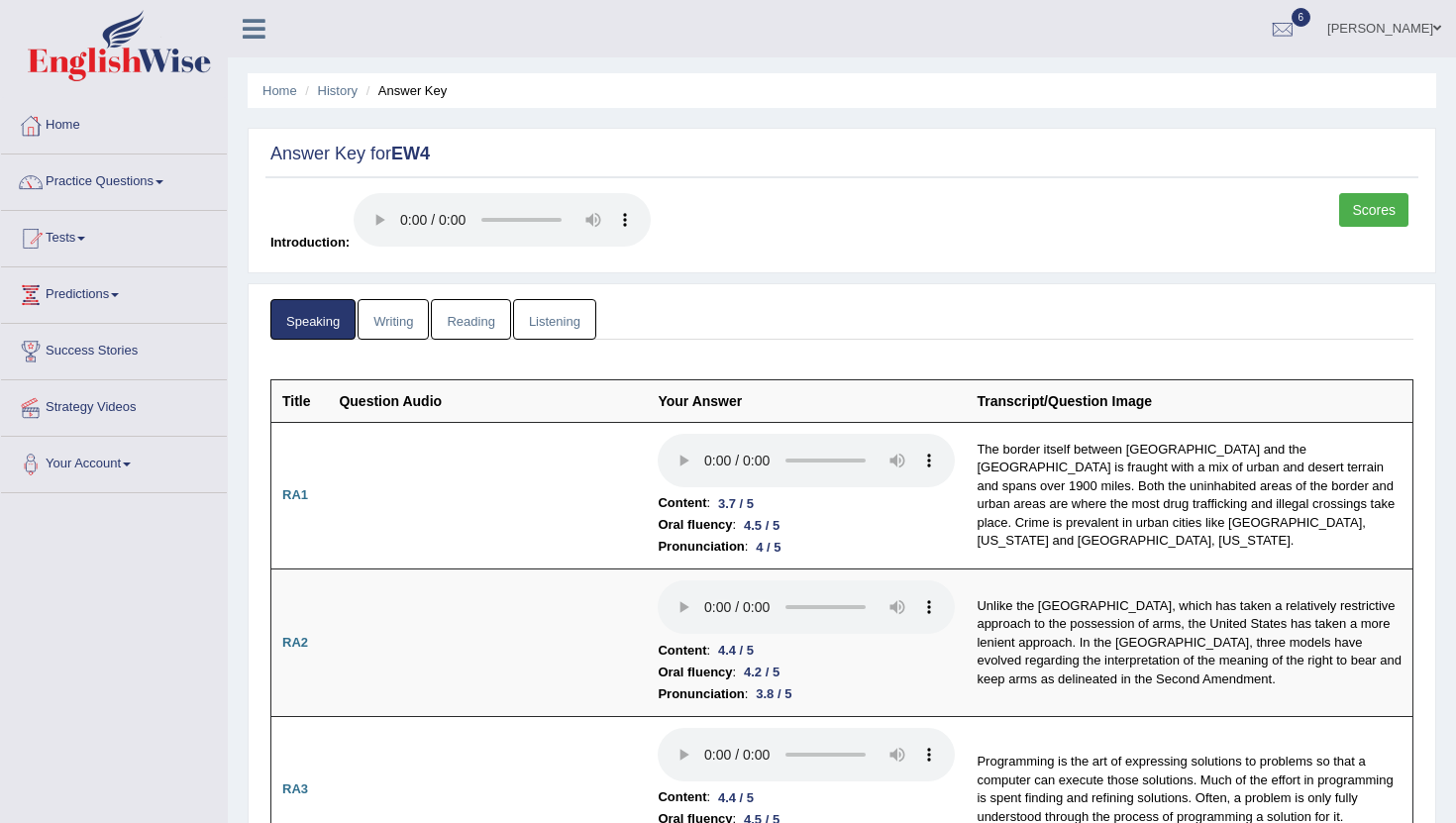 click on "Writing" at bounding box center (393, 319) 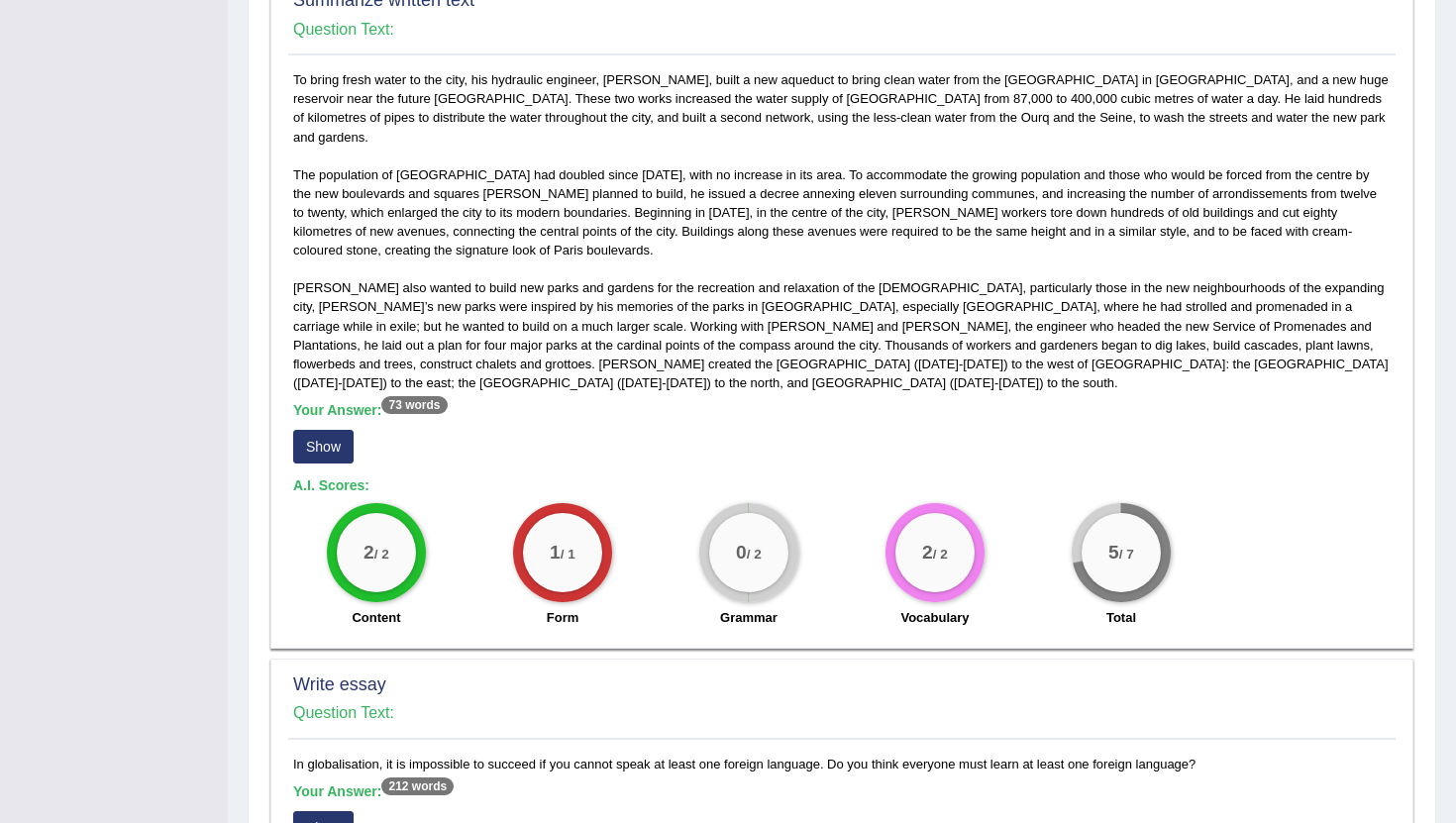 scroll, scrollTop: 918, scrollLeft: 0, axis: vertical 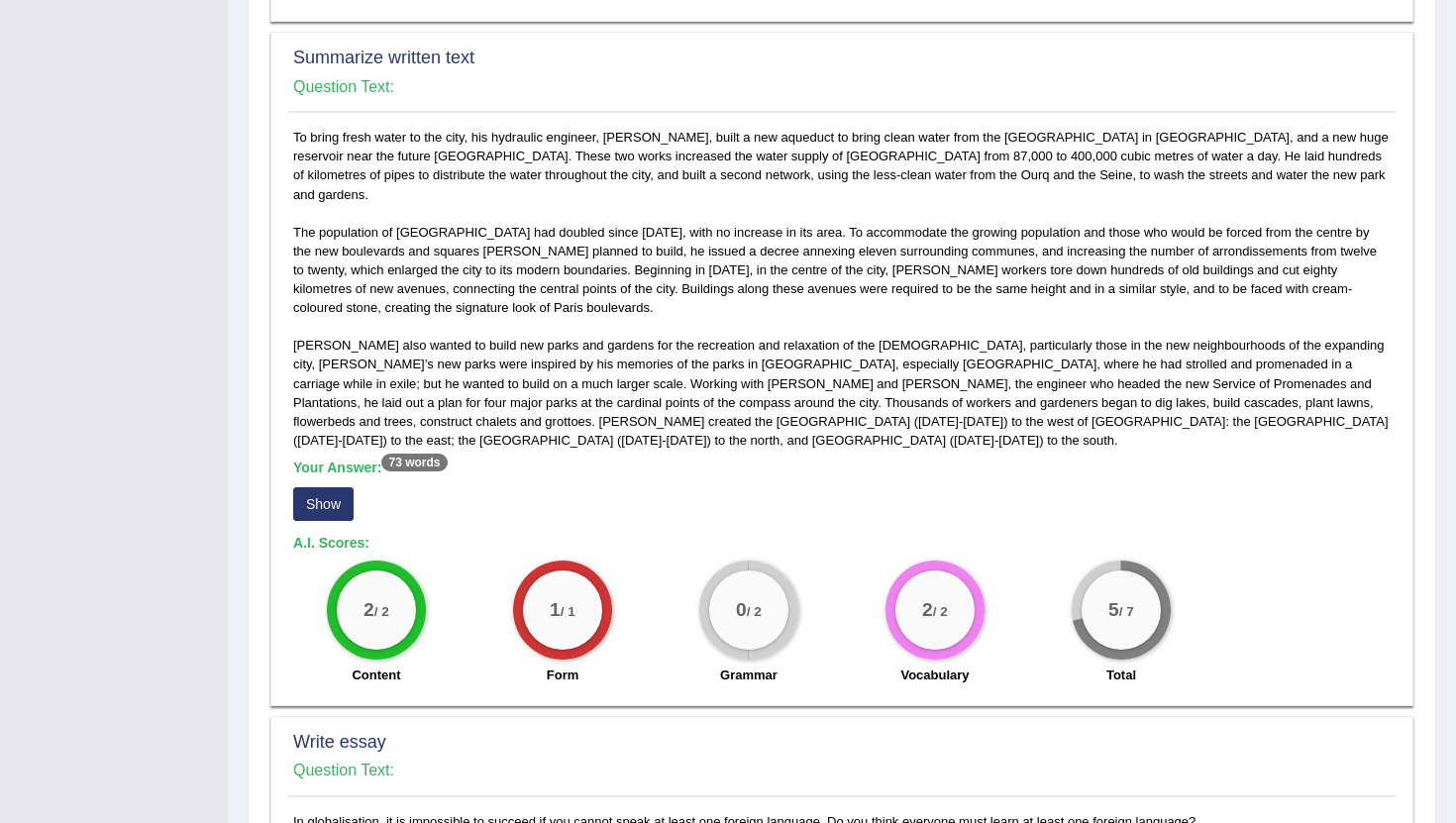 click on "Show" at bounding box center (323, 504) 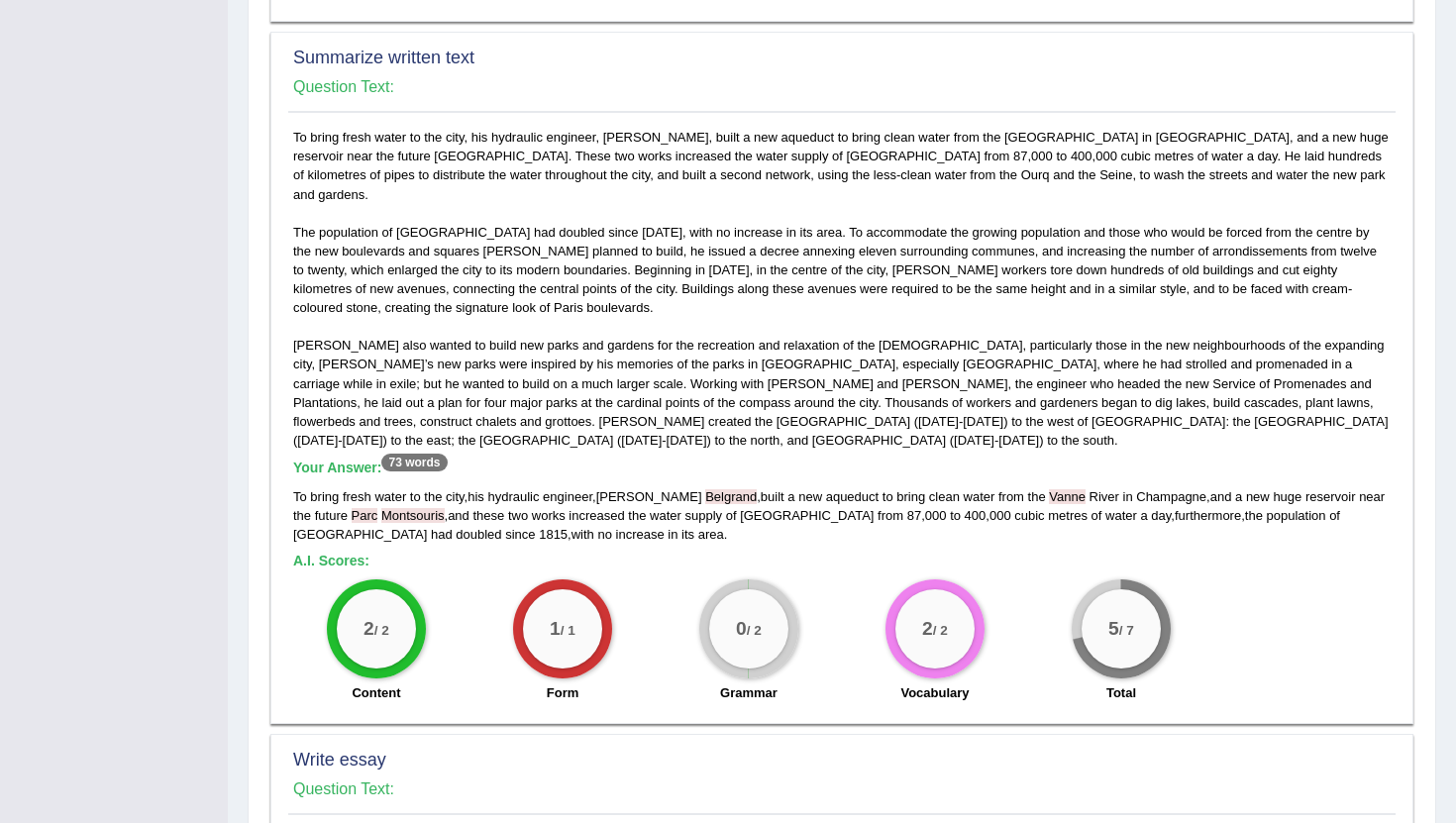 click on "Belgrand" at bounding box center [731, 496] 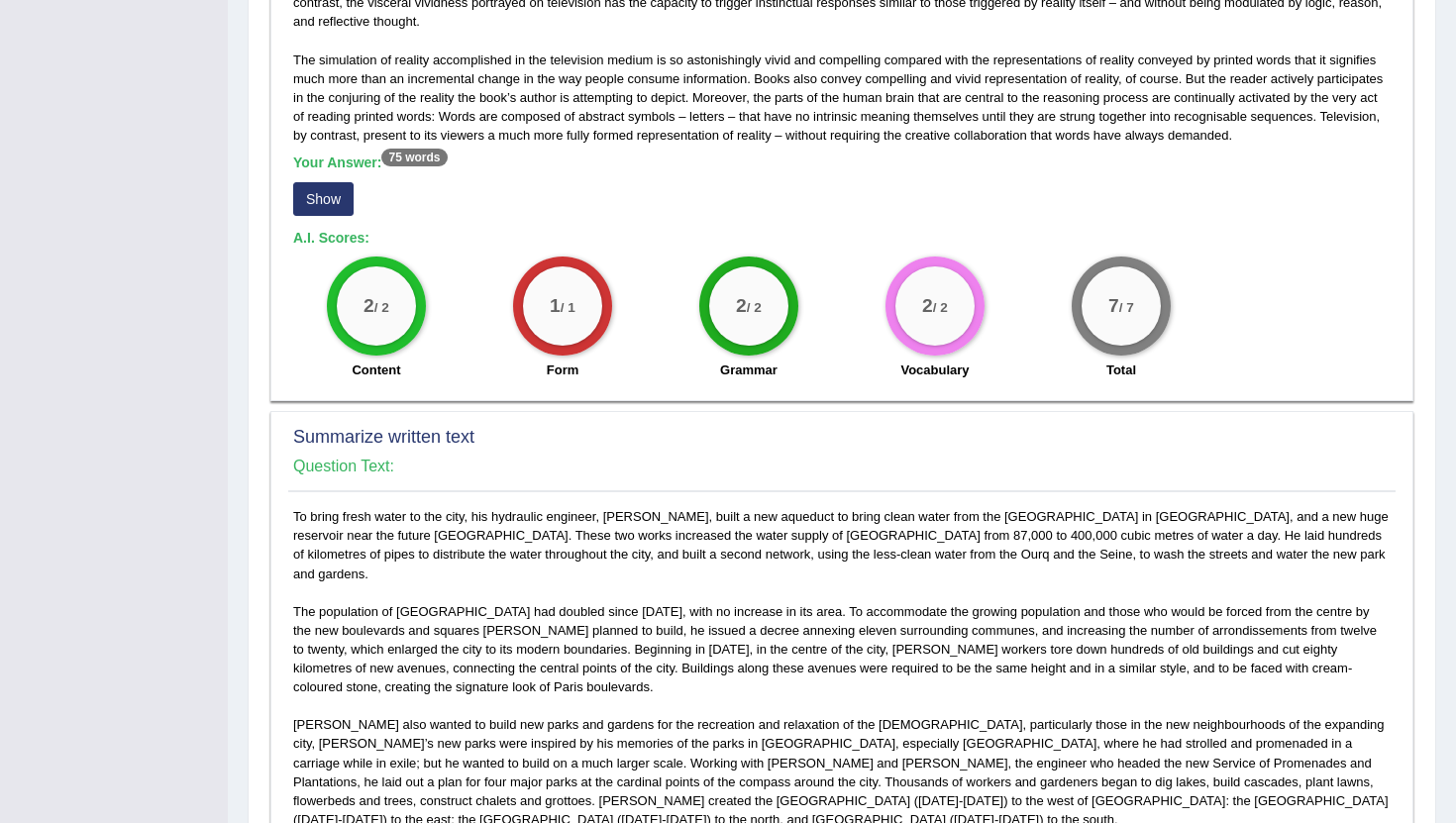 scroll, scrollTop: 0, scrollLeft: 0, axis: both 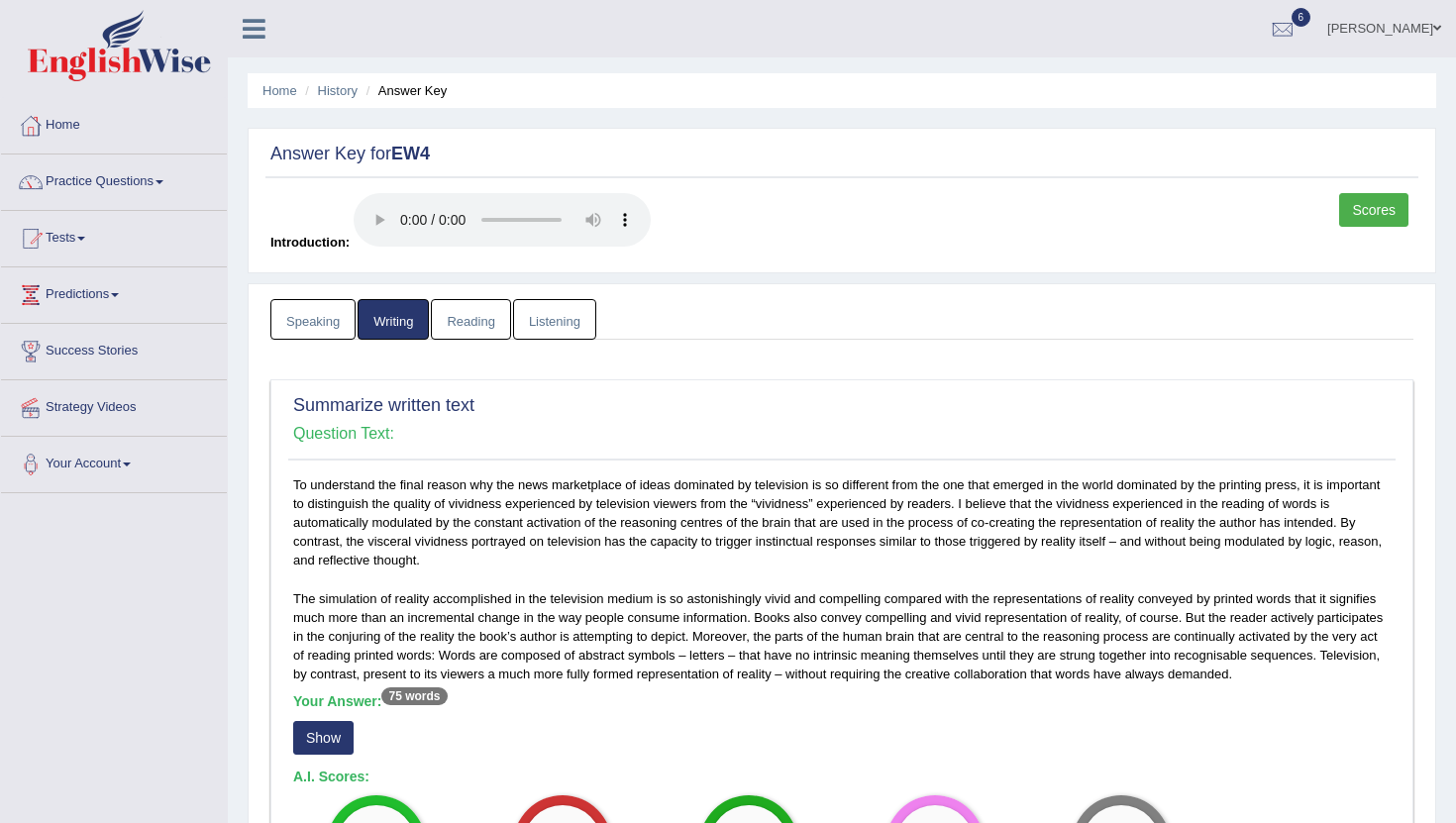 click on "Reading" at bounding box center (470, 319) 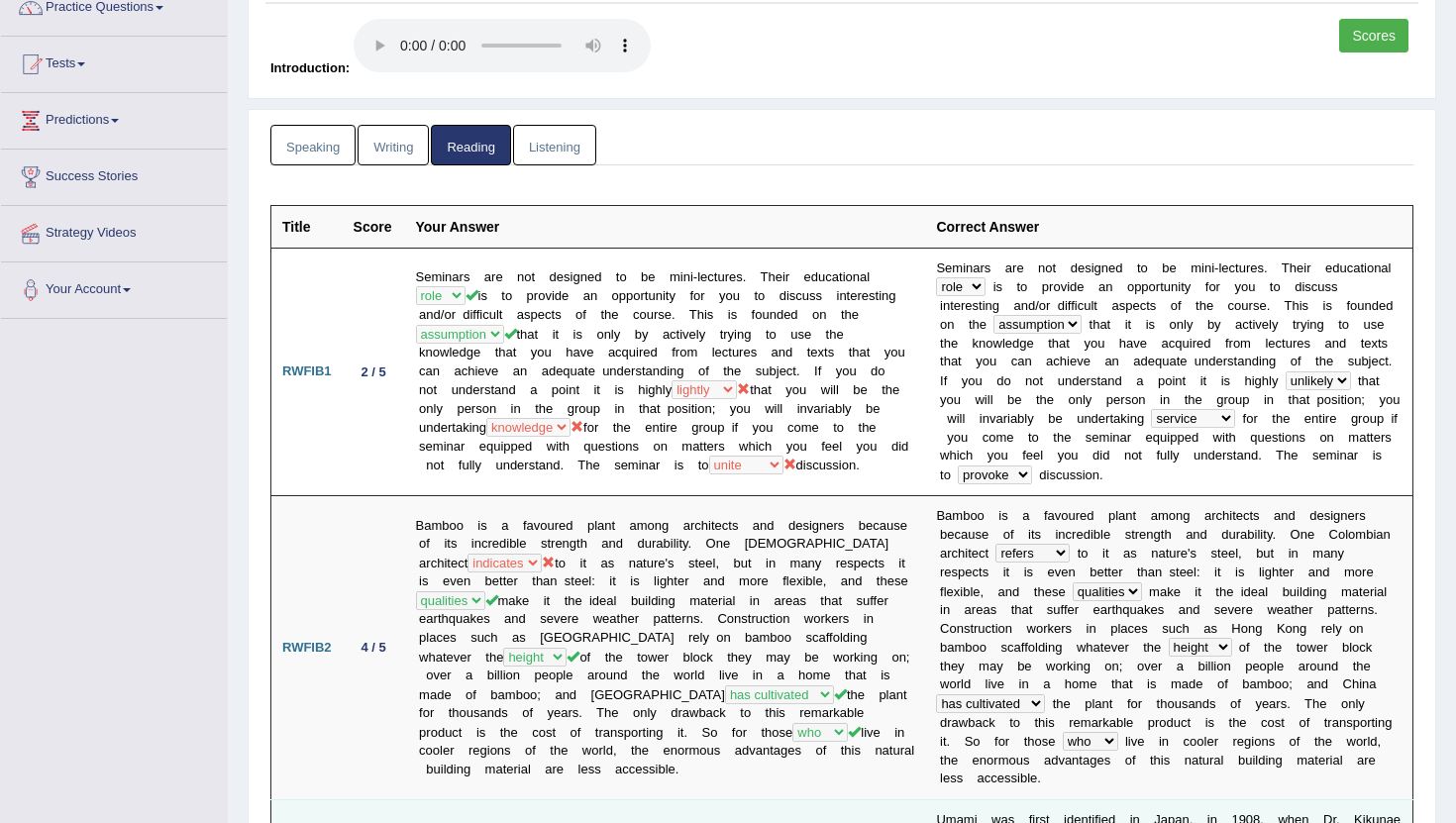 scroll, scrollTop: 0, scrollLeft: 0, axis: both 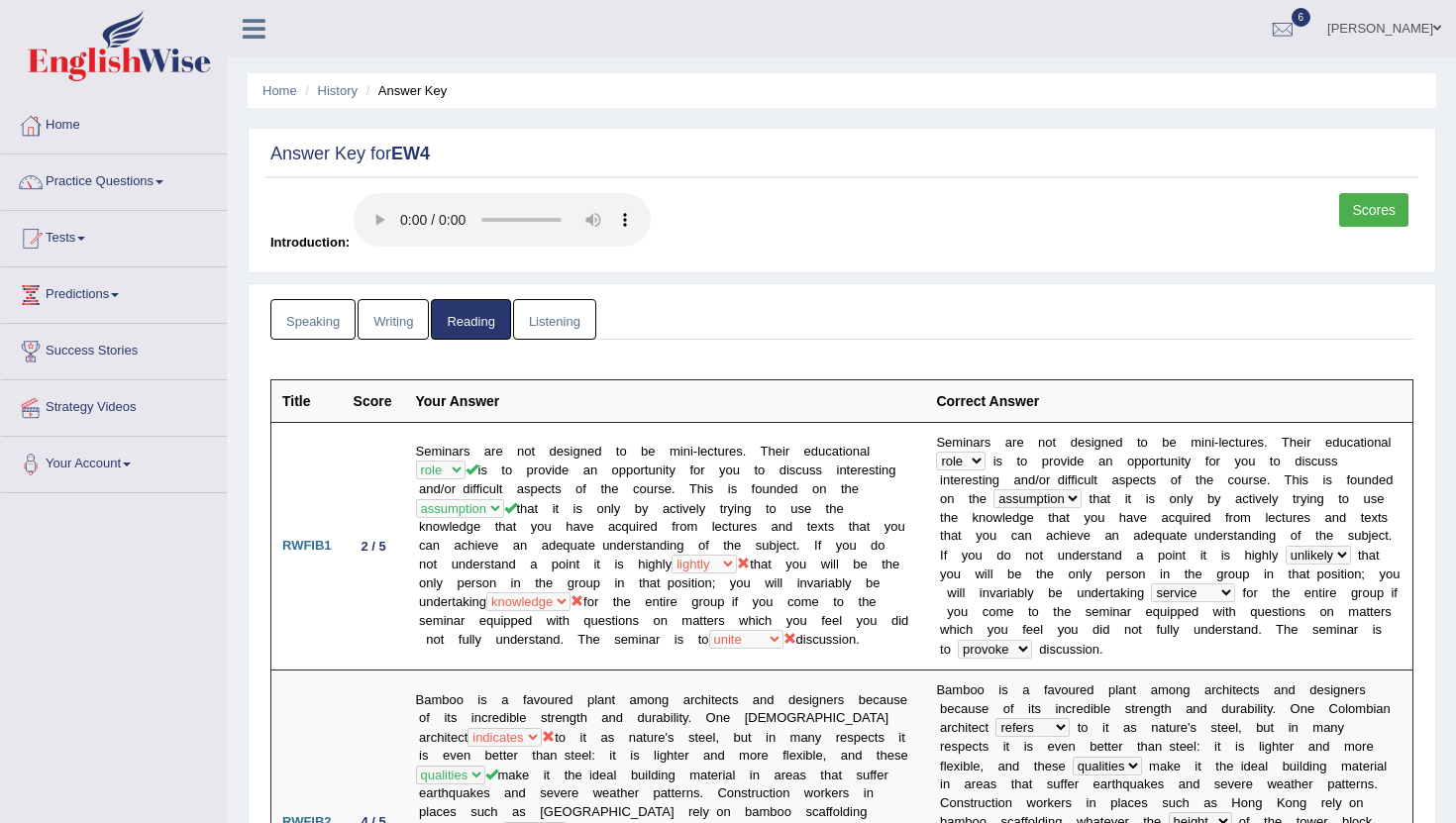 click on "Listening" at bounding box center (555, 319) 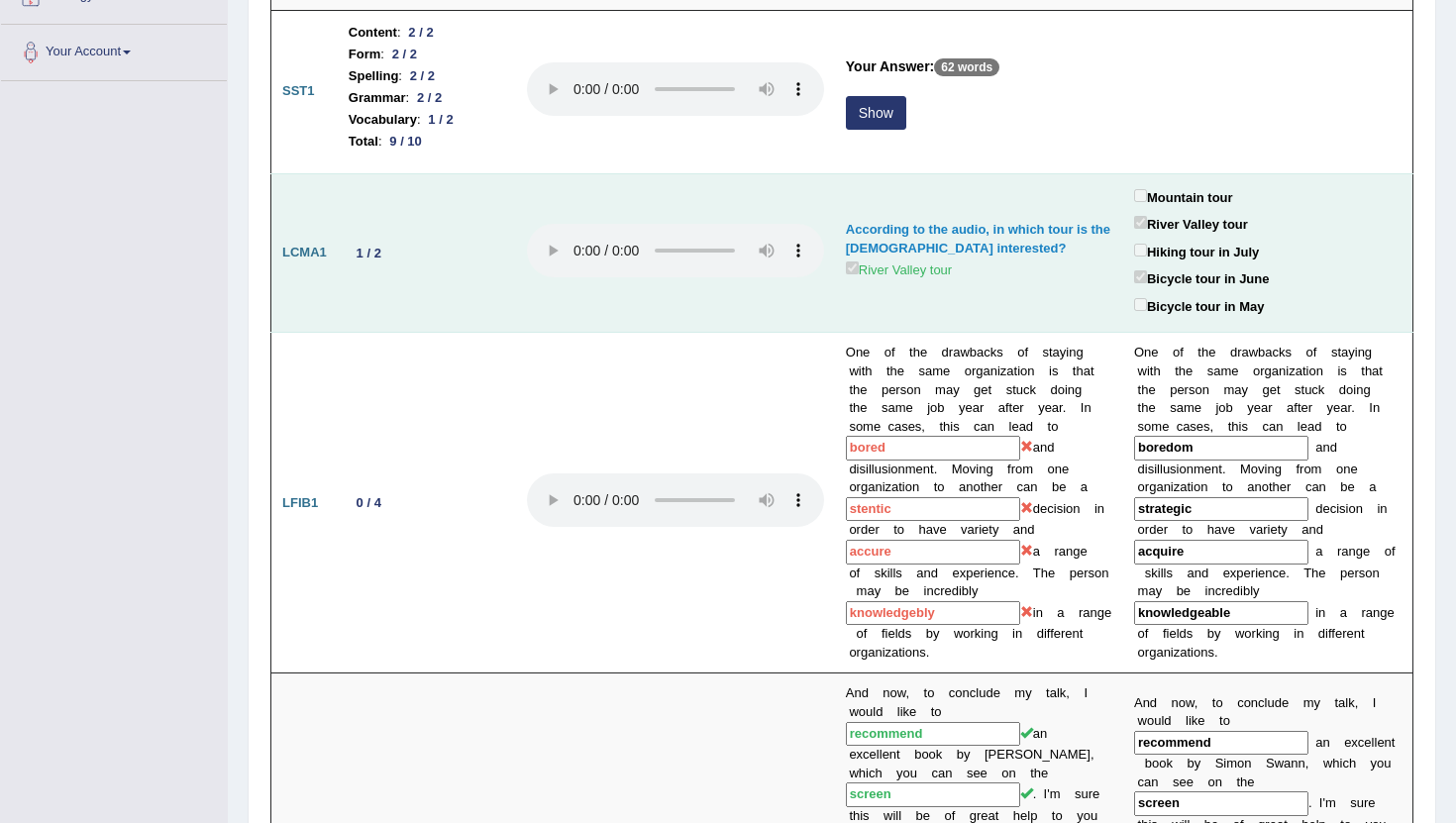 scroll, scrollTop: 0, scrollLeft: 0, axis: both 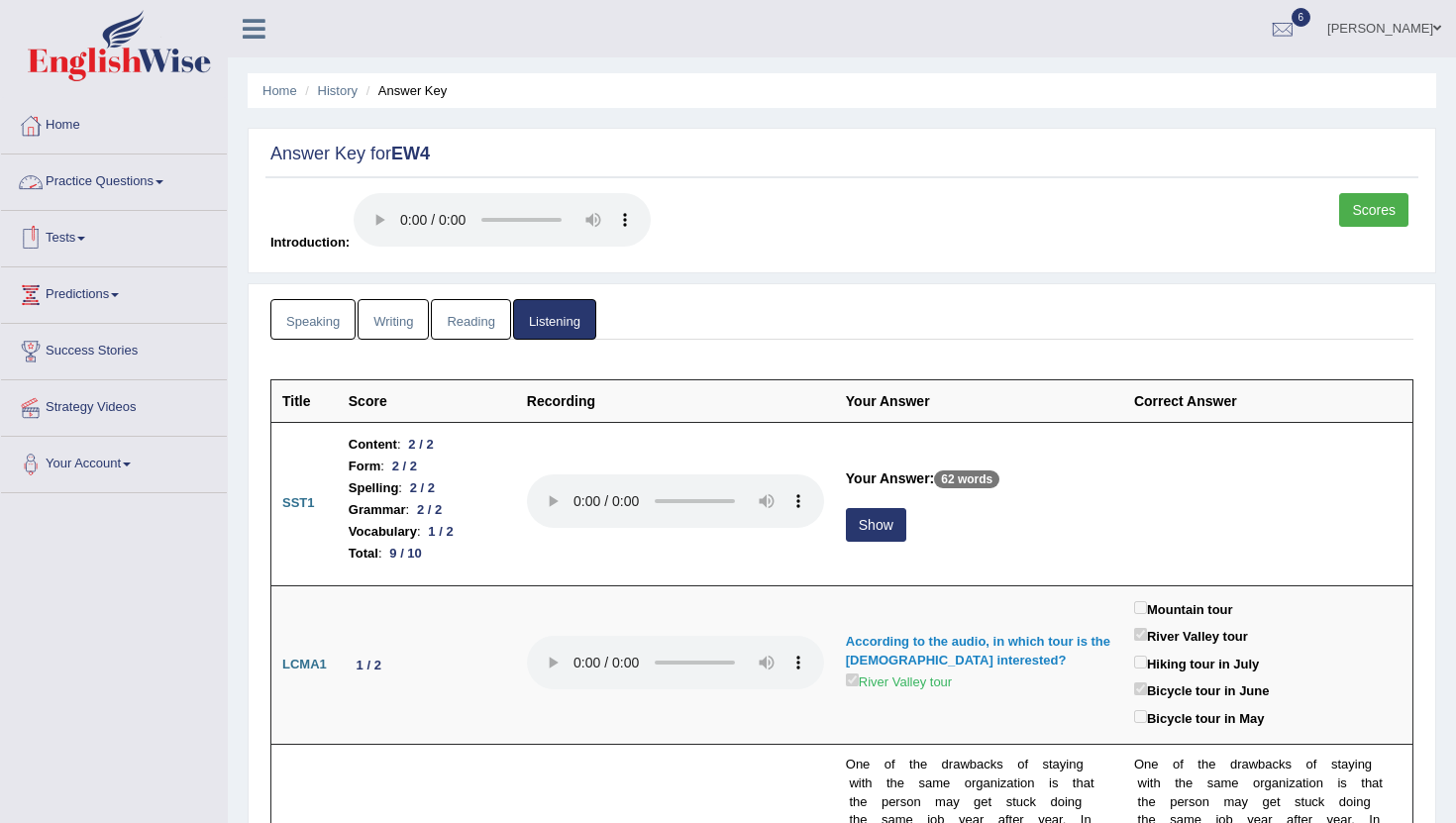 click on "Practice Questions" at bounding box center [114, 179] 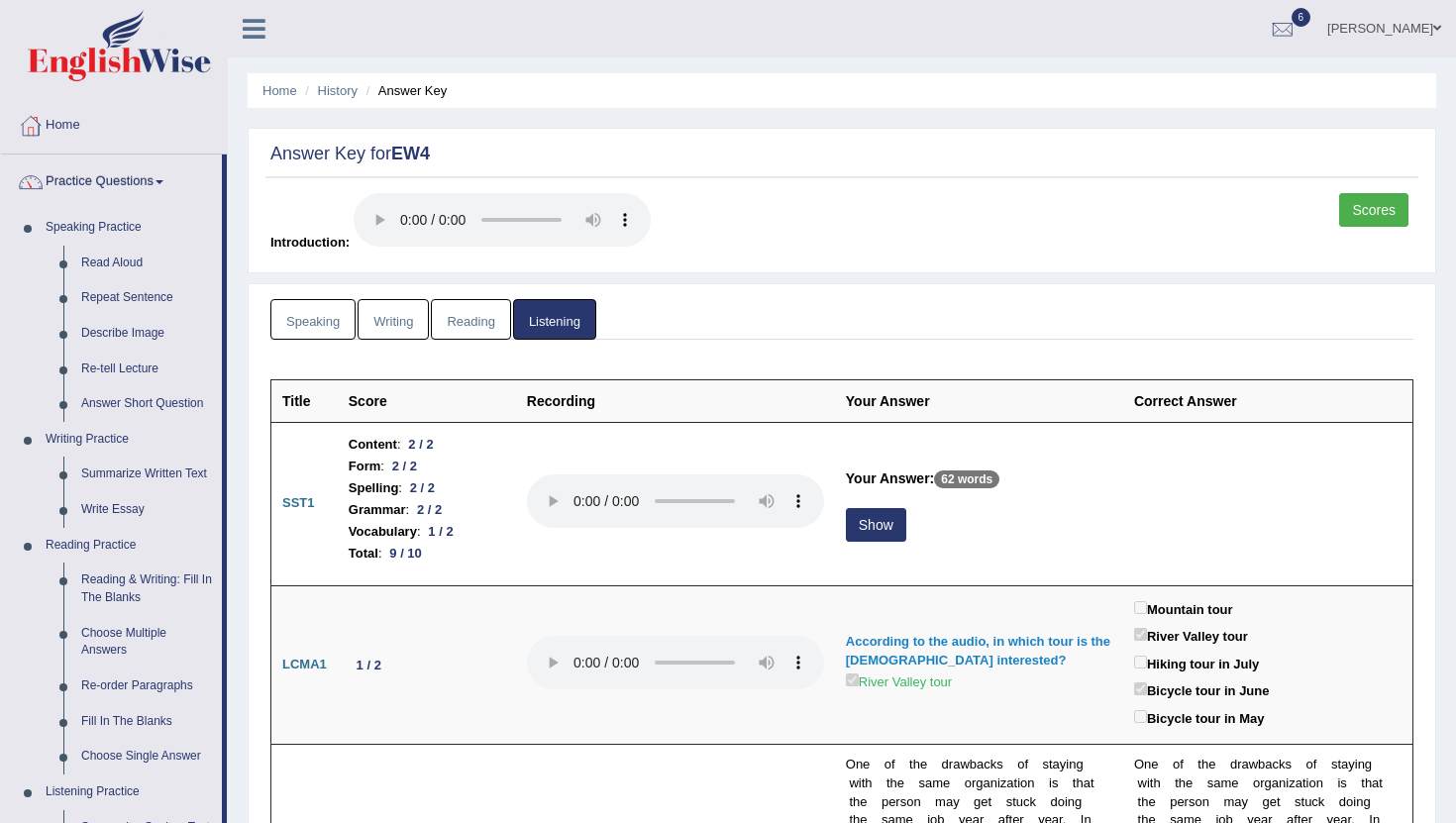 click on "Practice Questions" at bounding box center (111, 179) 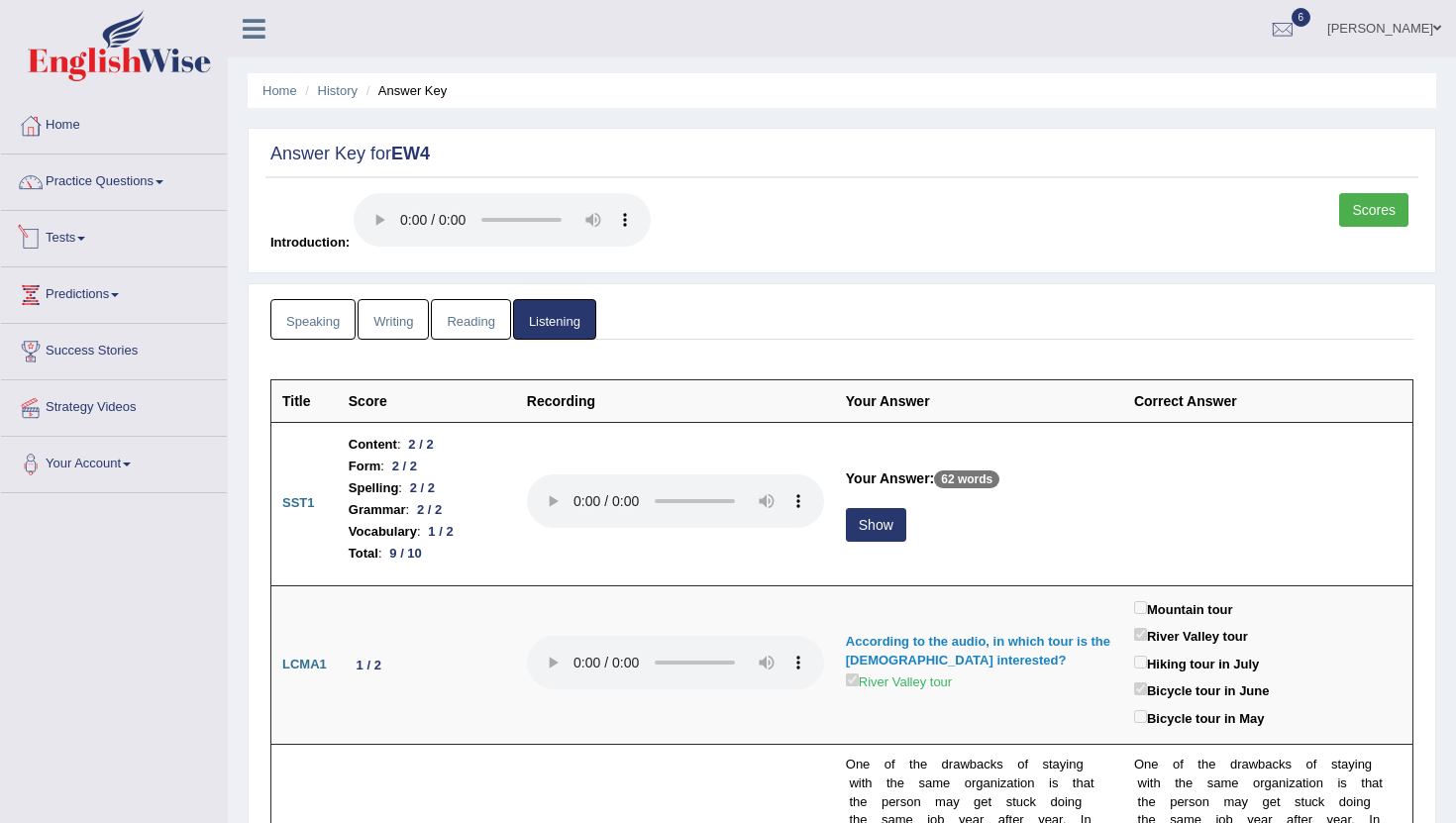 click on "Tests" at bounding box center (114, 236) 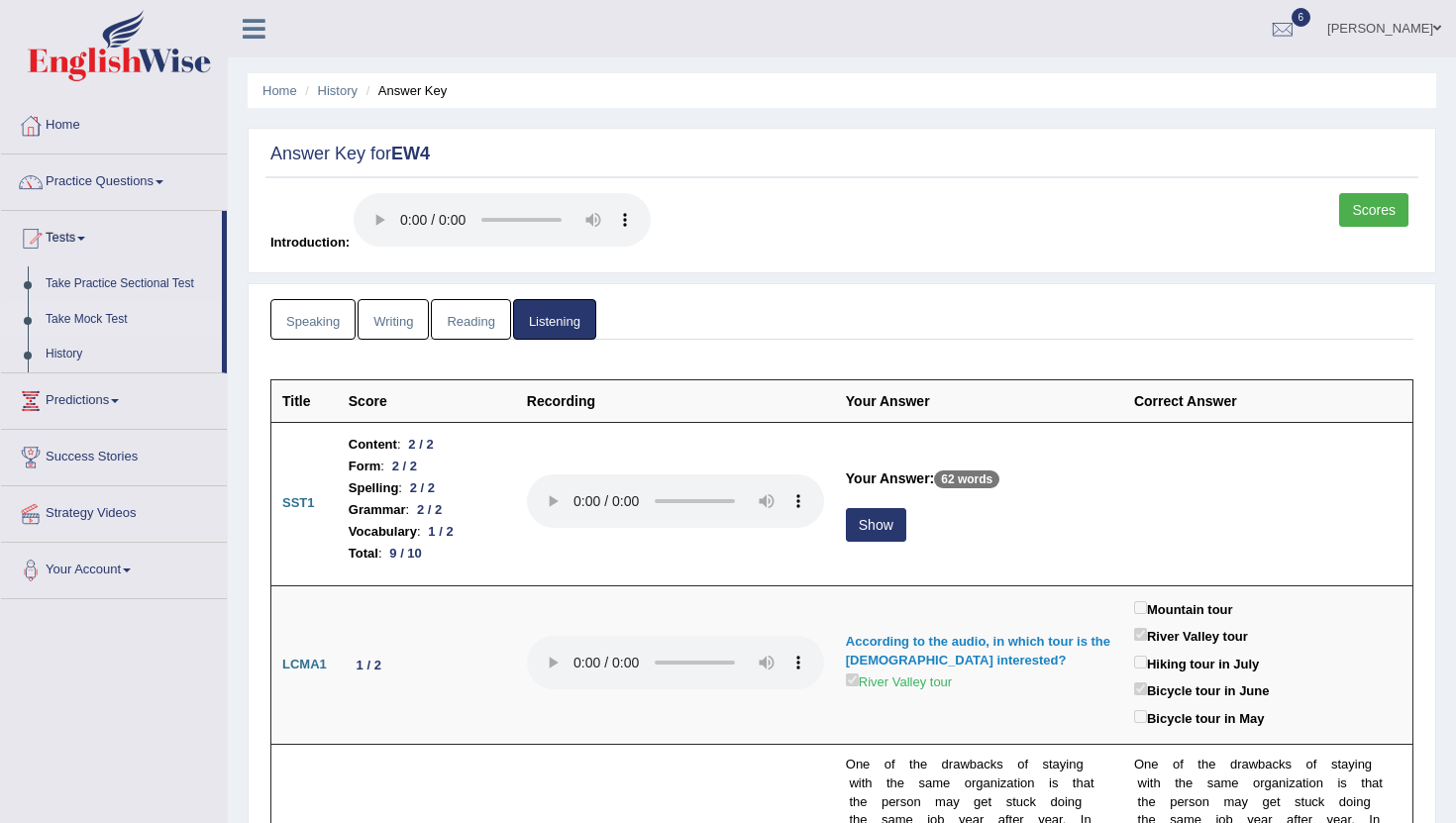 click on "Take Mock Test" at bounding box center (129, 320) 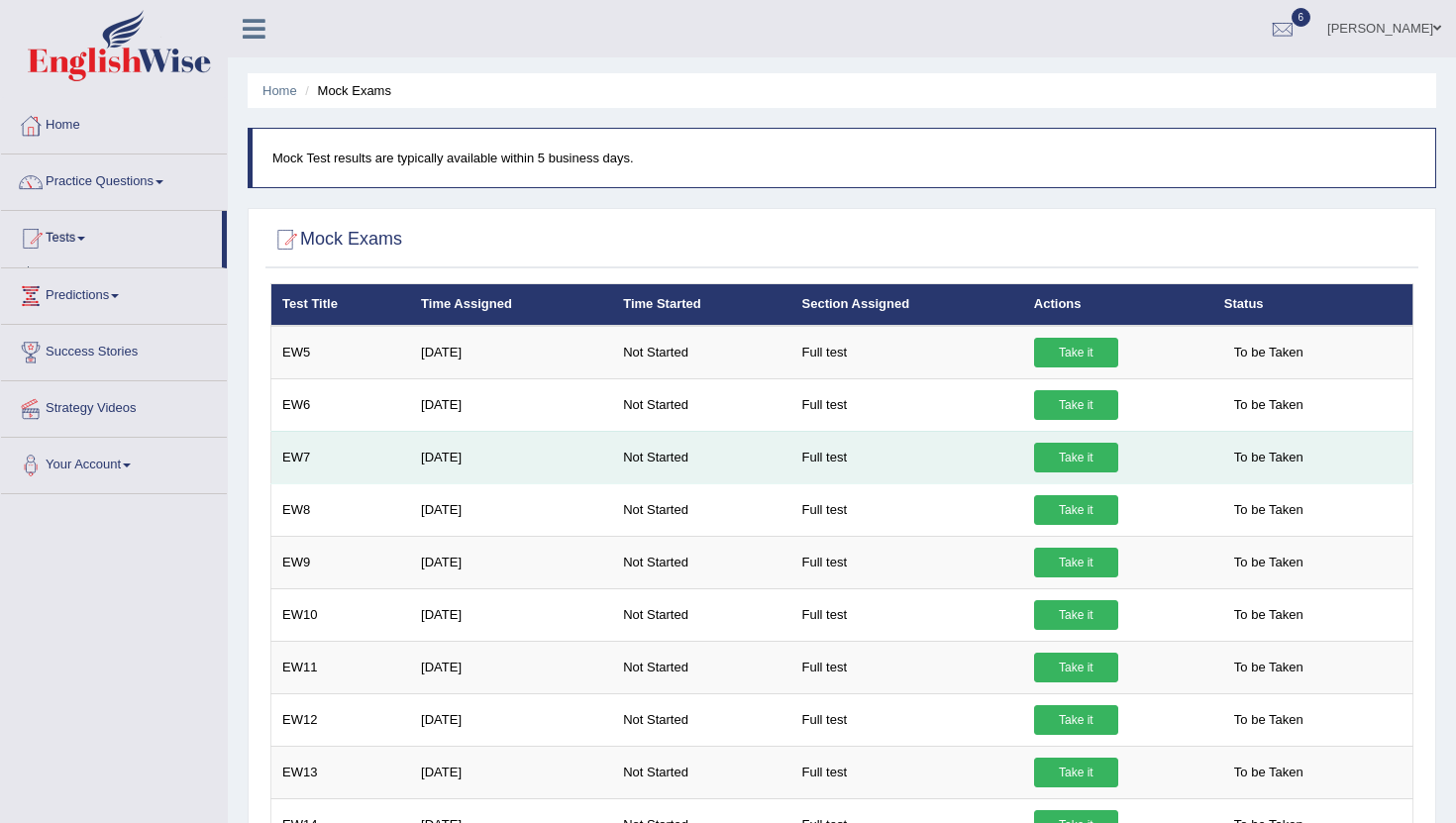 scroll, scrollTop: 0, scrollLeft: 0, axis: both 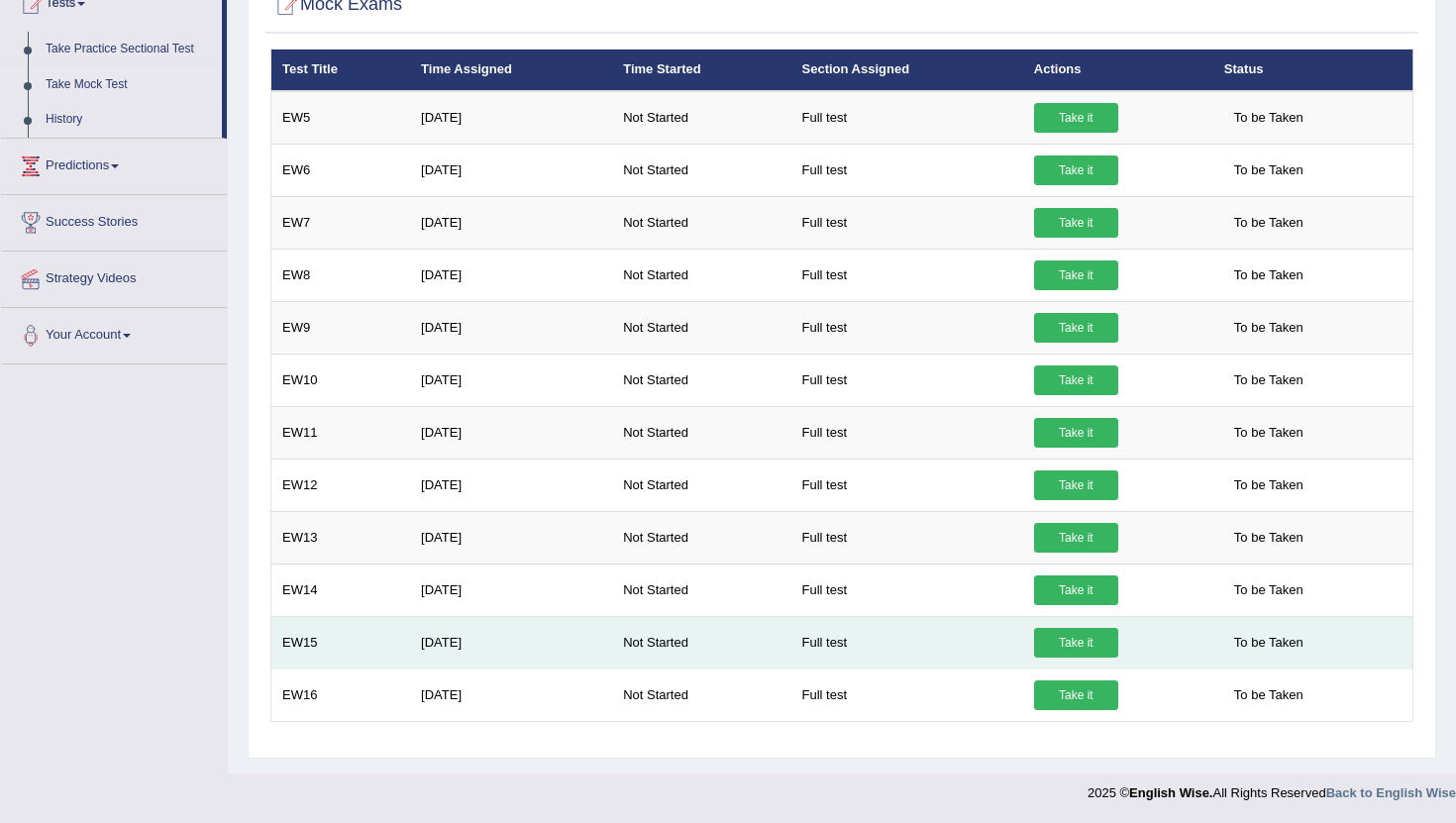 click on "Take it" at bounding box center [1076, 643] 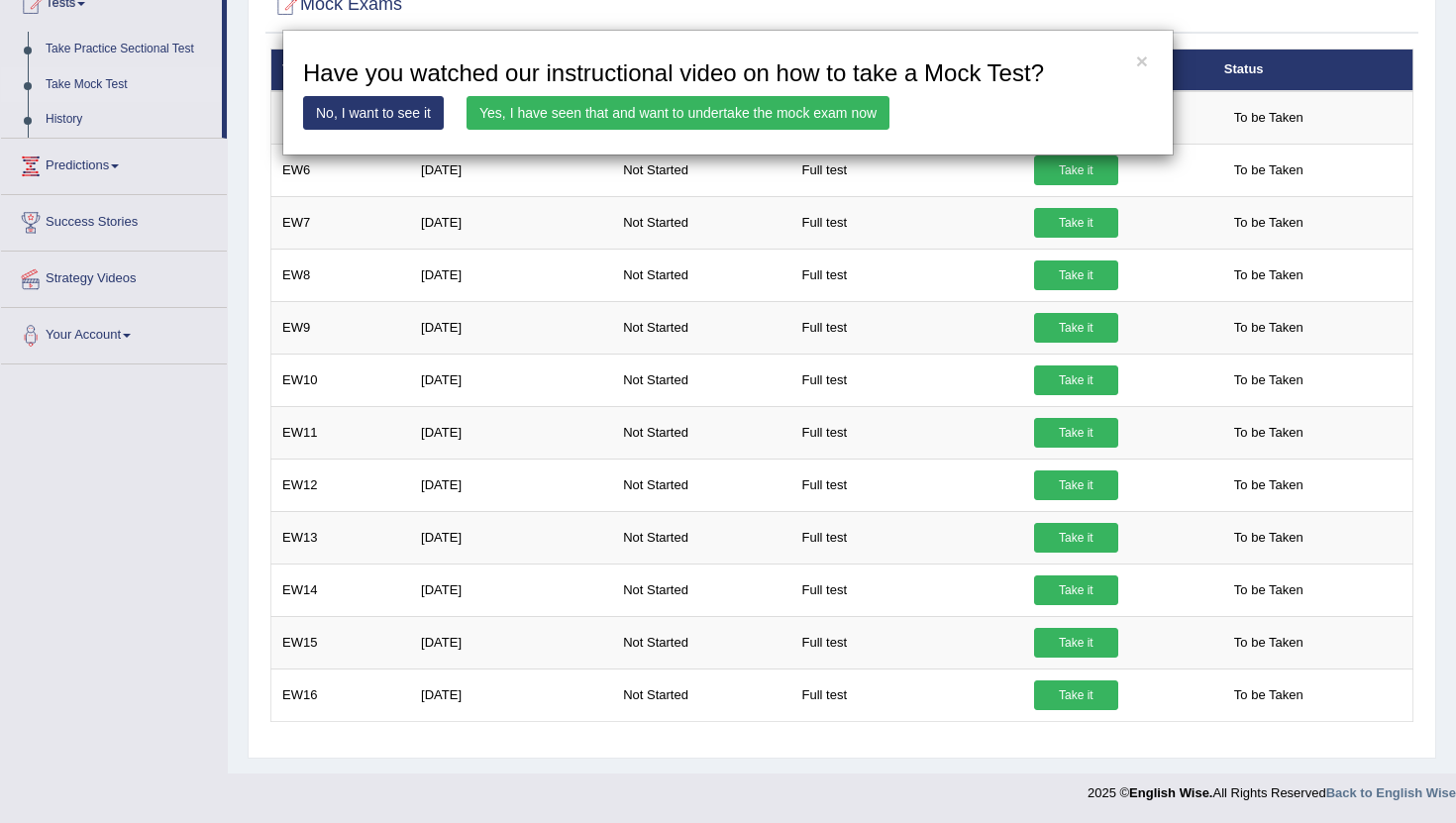 click on "Have you watched our instructional video on how to take a Mock Test?" at bounding box center (728, 73) 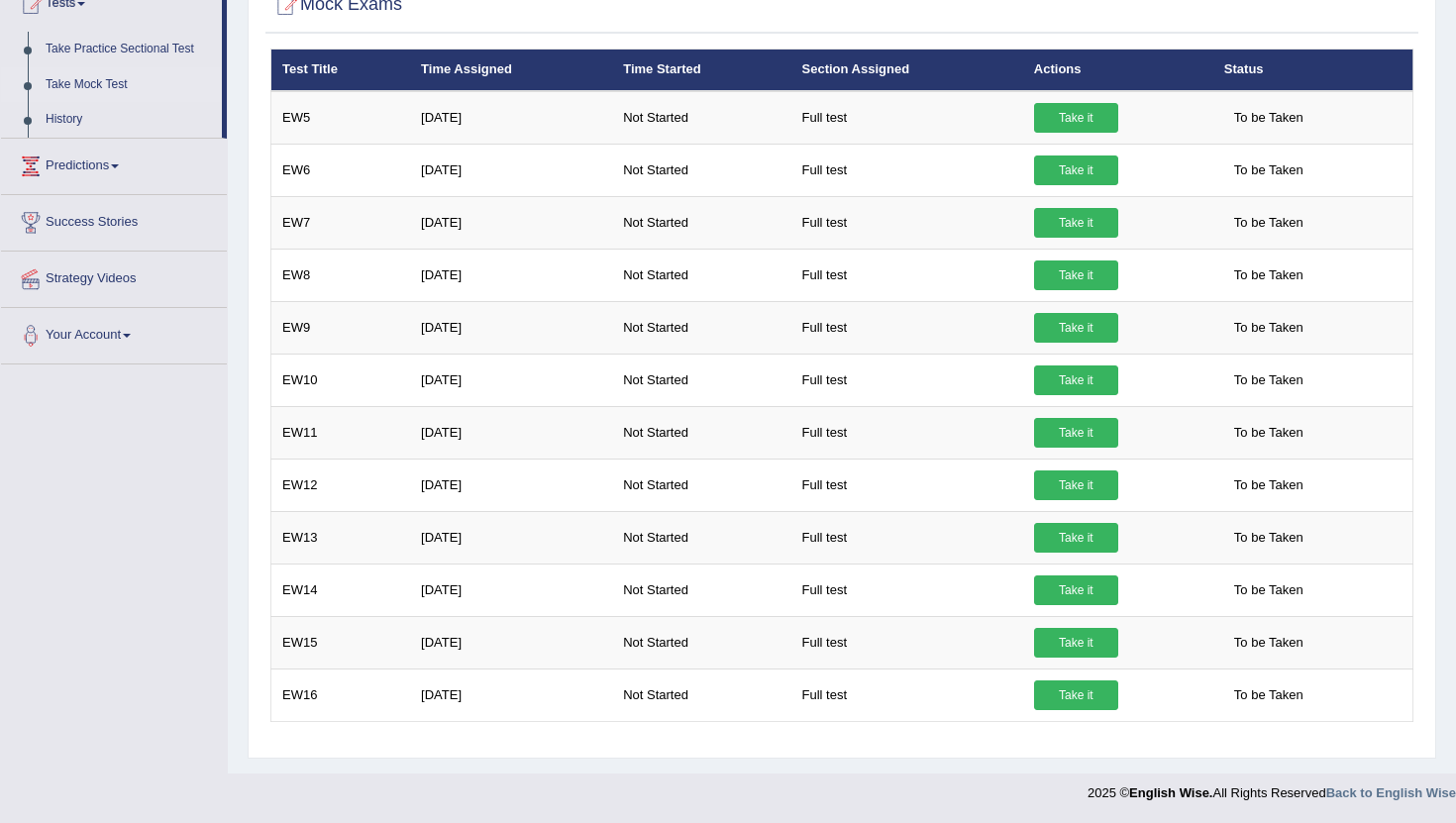 click on "Take it" at bounding box center [1076, 485] 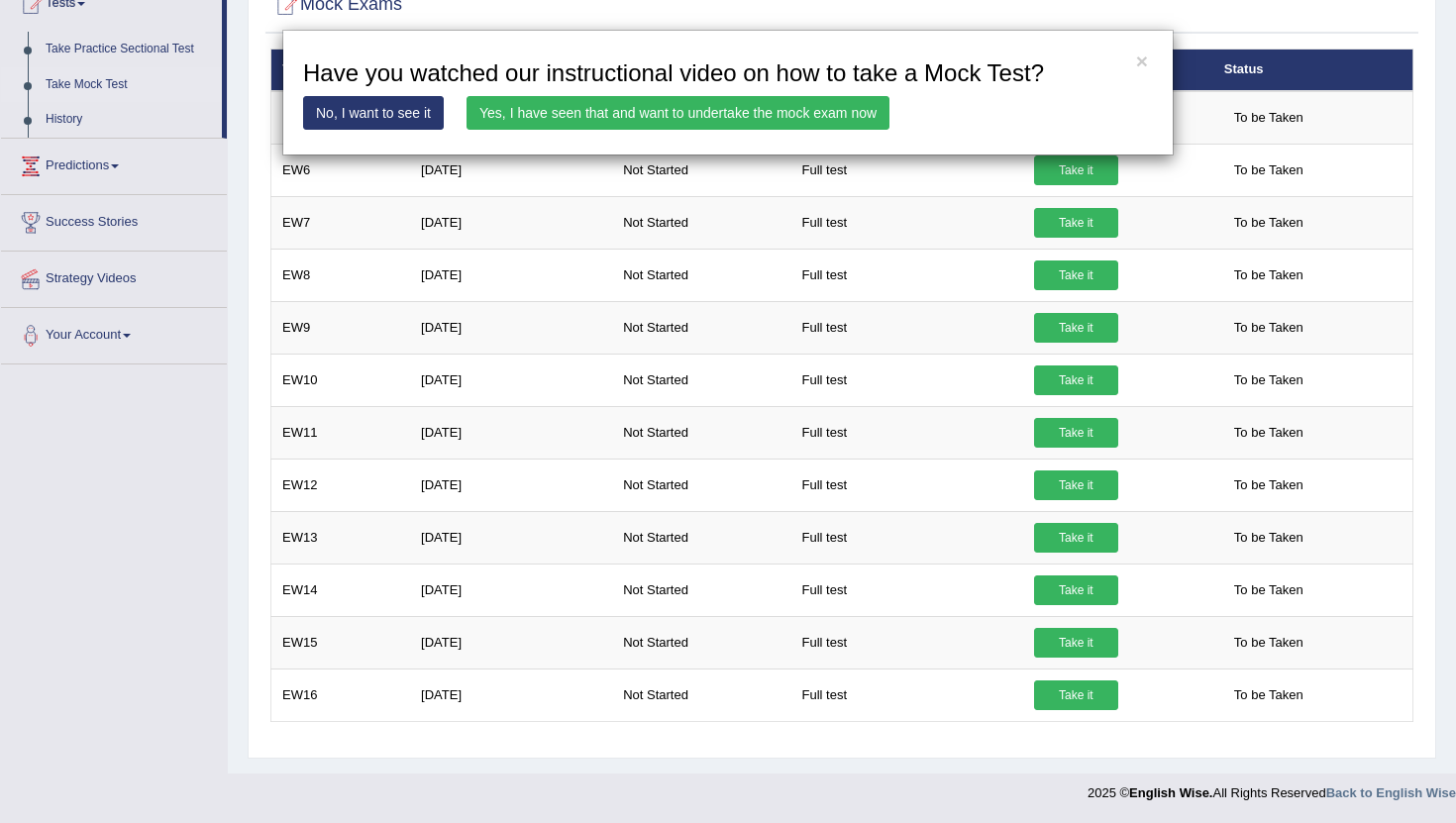 click on "Yes, I have seen that and want to undertake the mock exam now" at bounding box center [677, 113] 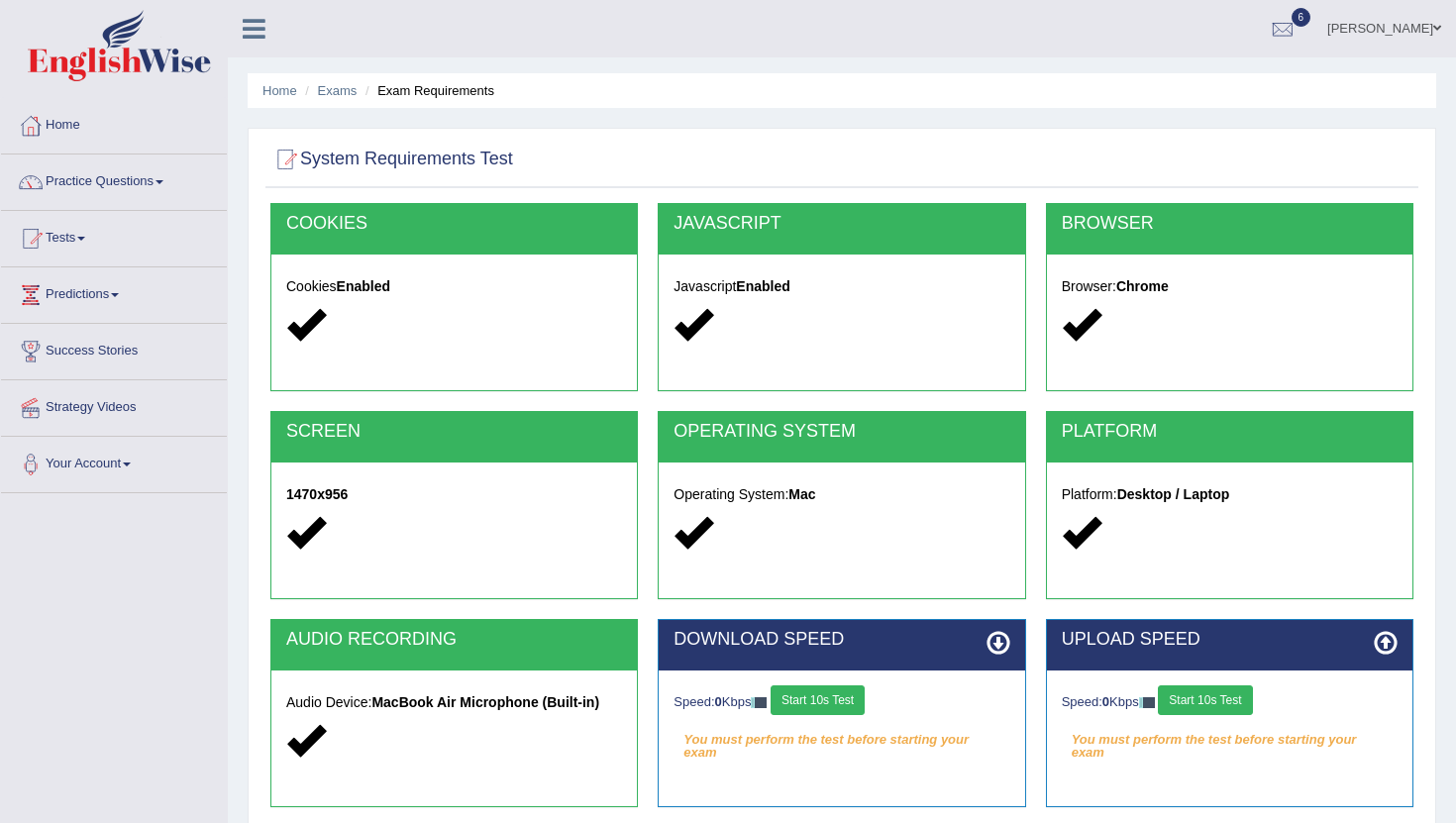 scroll, scrollTop: 0, scrollLeft: 0, axis: both 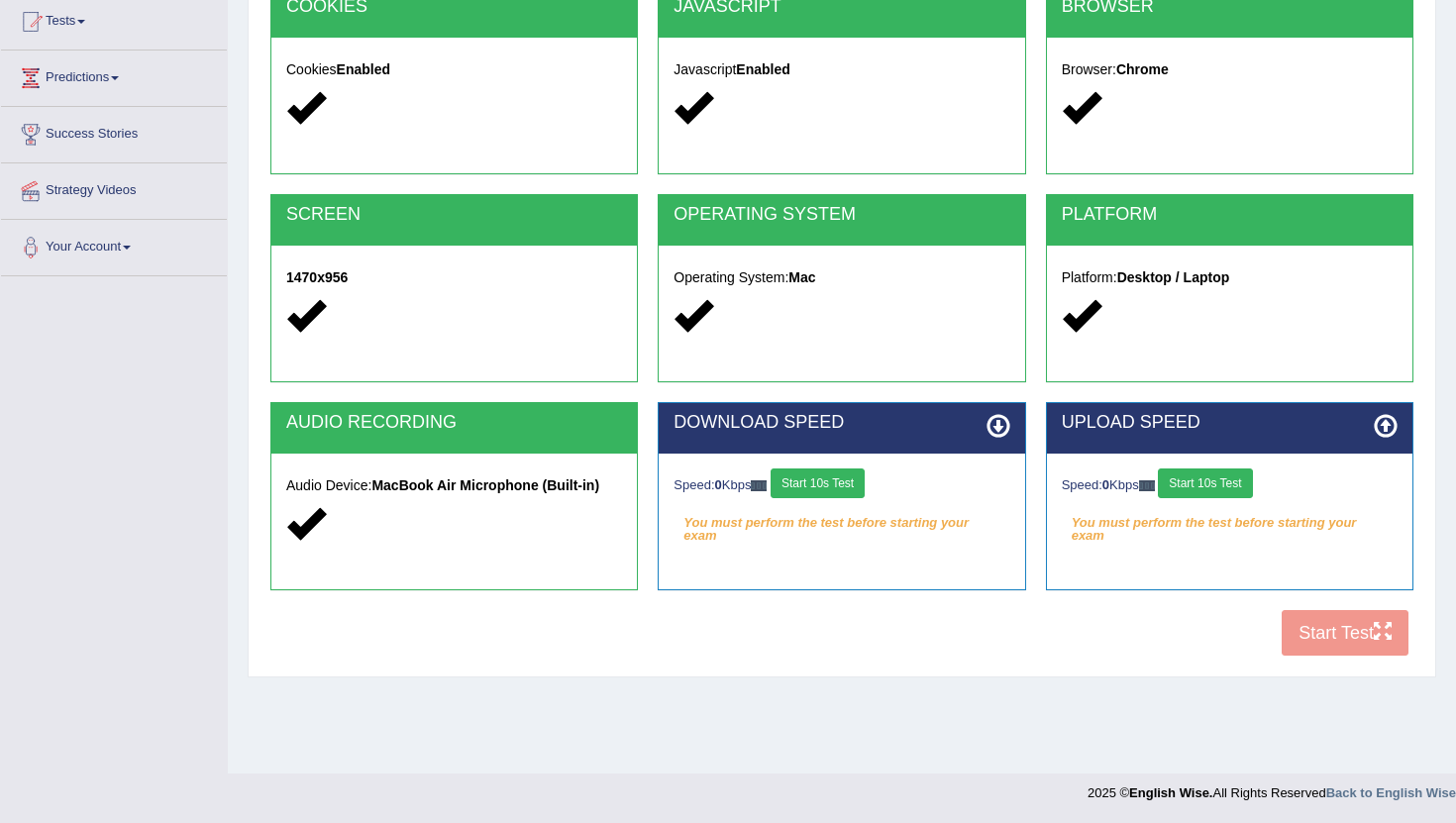click on "Start 10s Test" at bounding box center (817, 483) 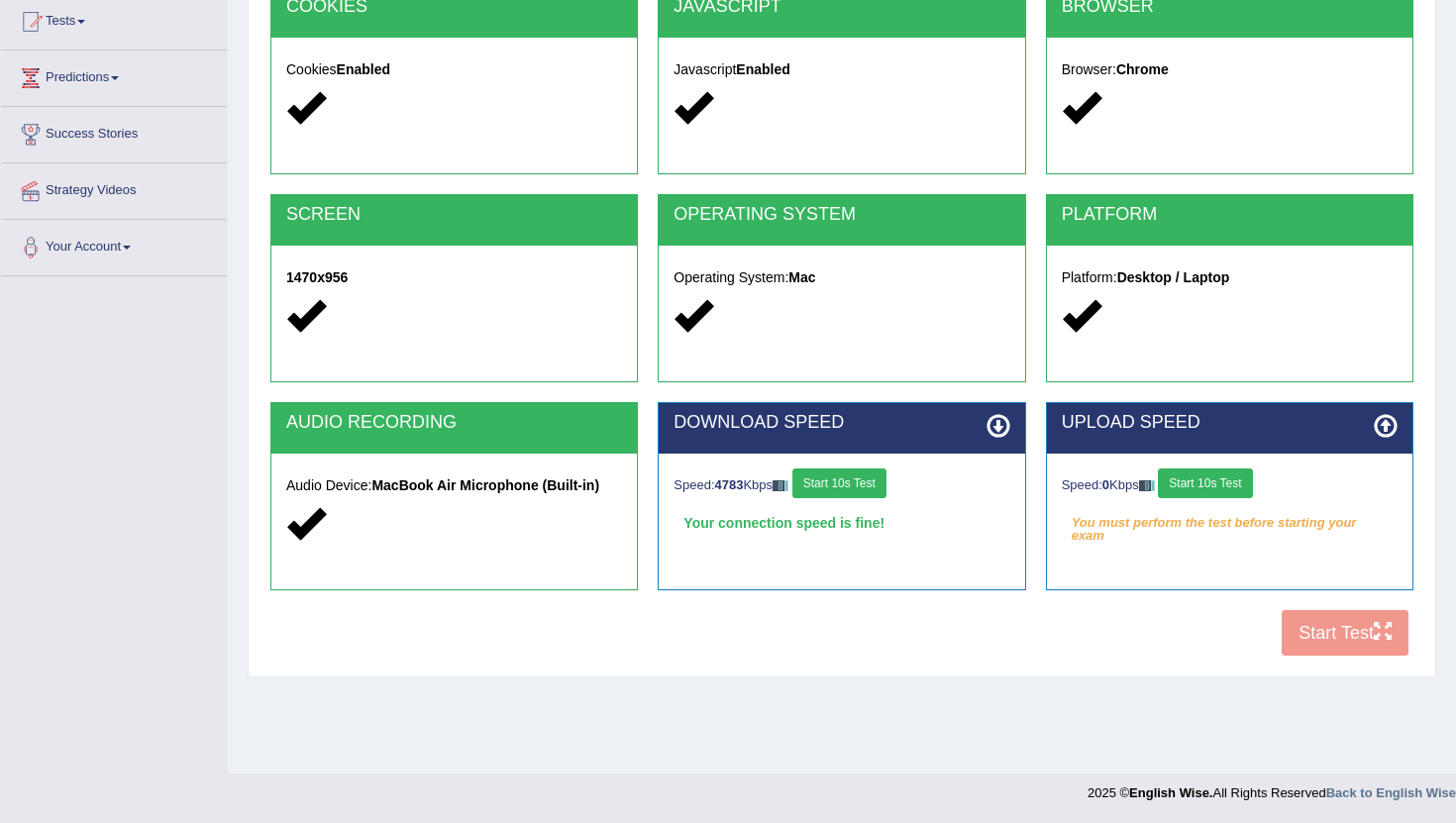click on "Start 10s Test" at bounding box center [1204, 483] 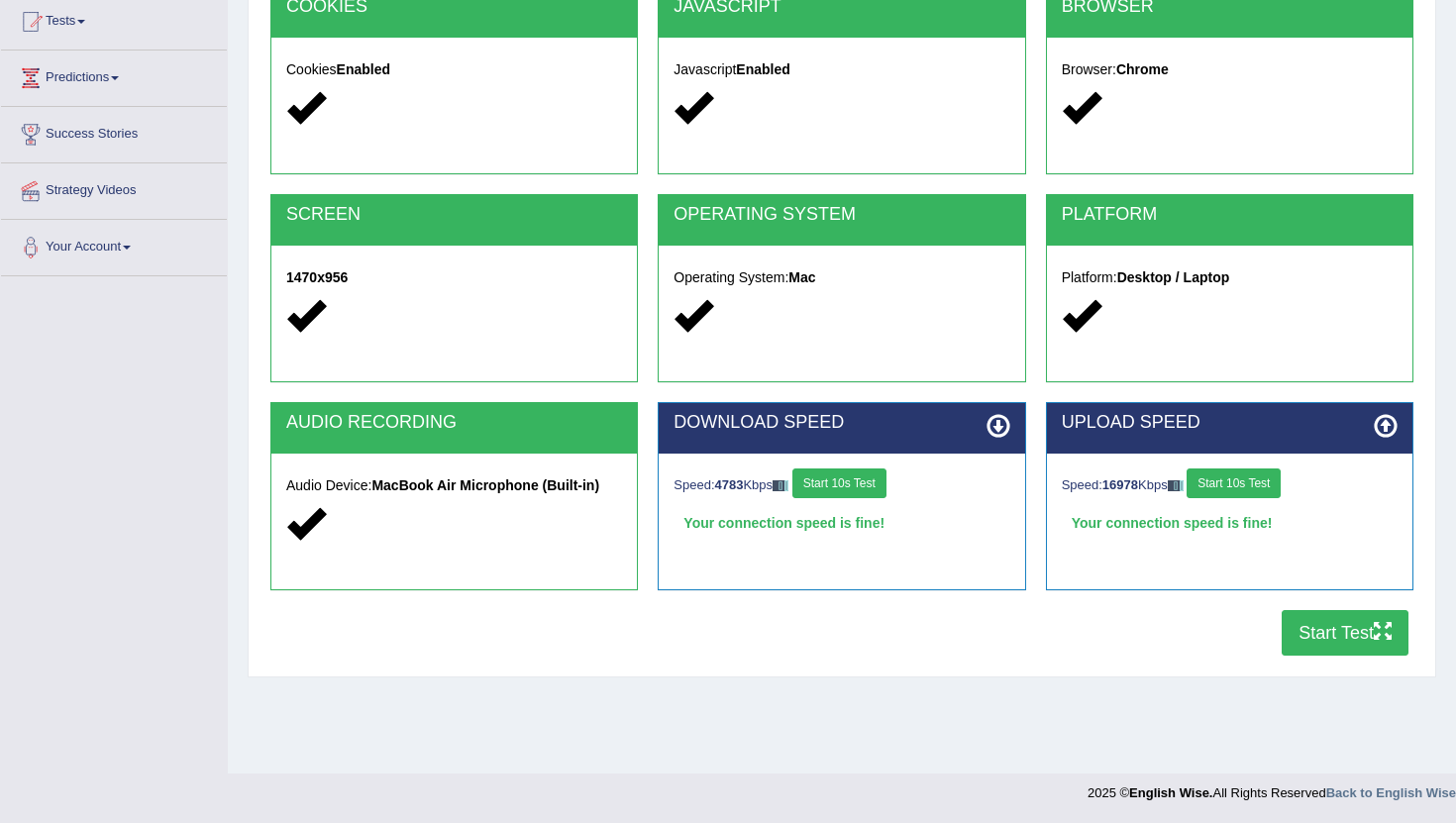 click on "Start Test" at bounding box center [1345, 633] 